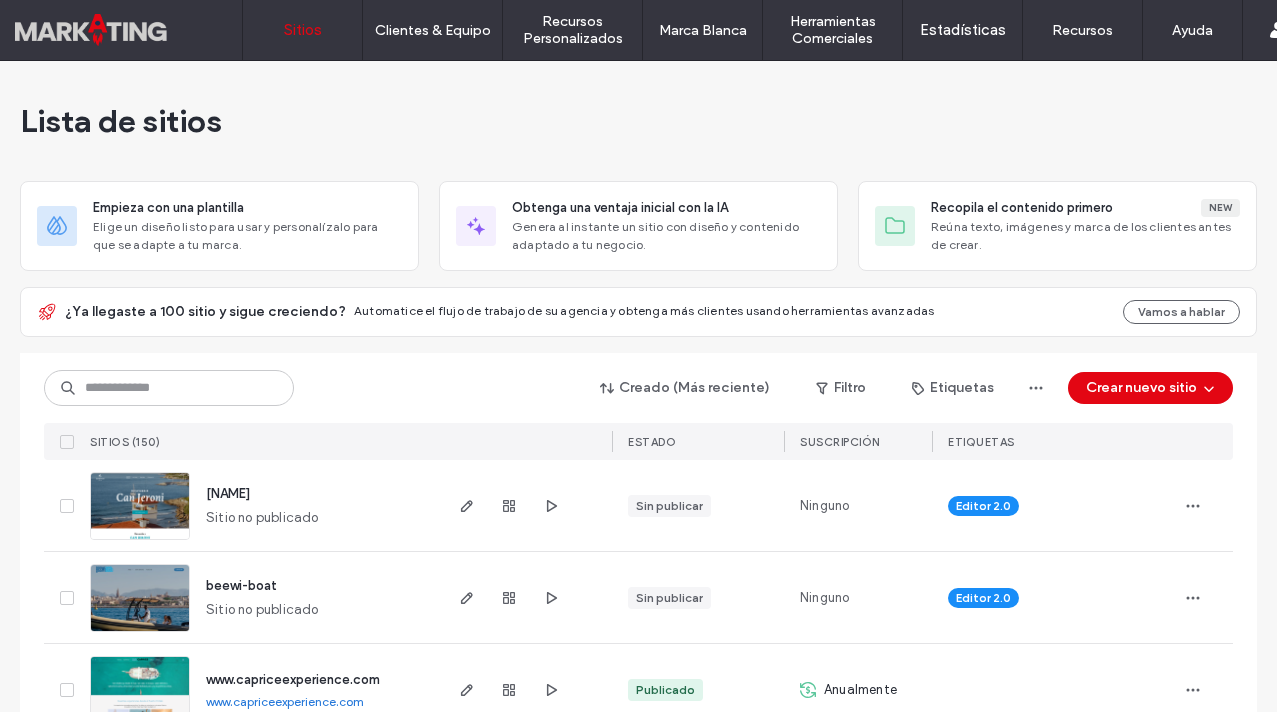 scroll, scrollTop: 0, scrollLeft: 0, axis: both 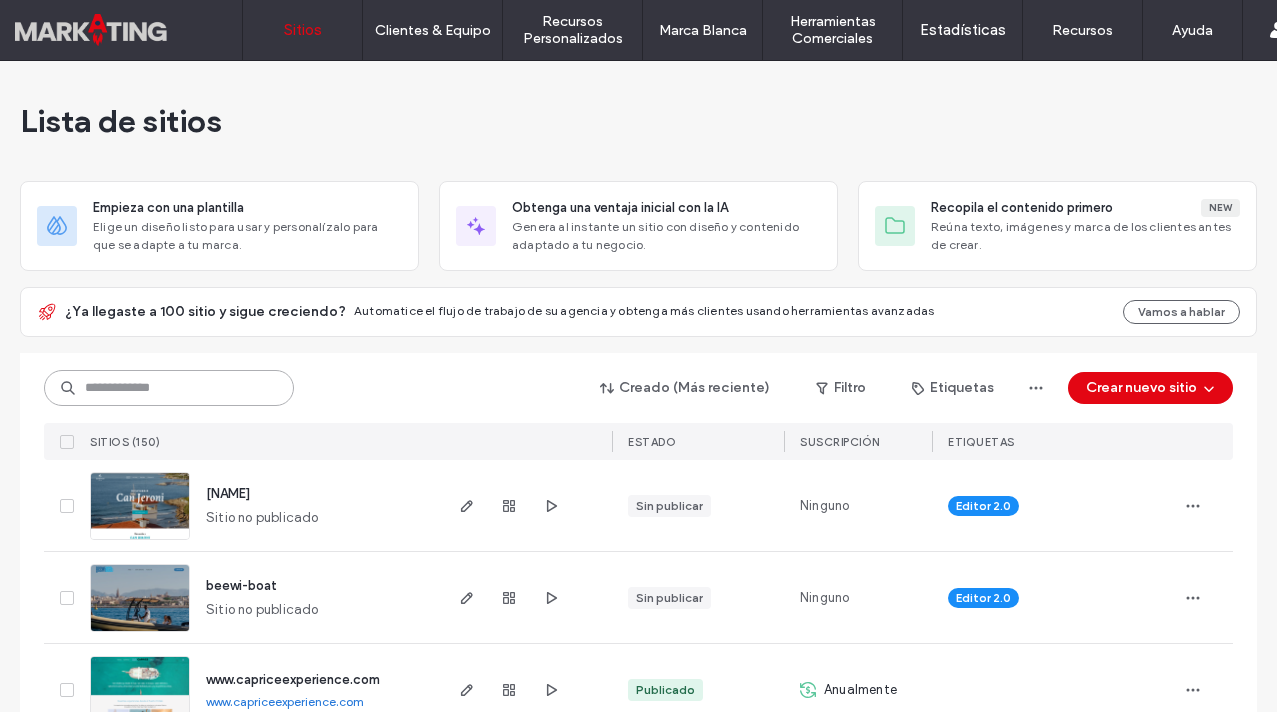 click at bounding box center [169, 388] 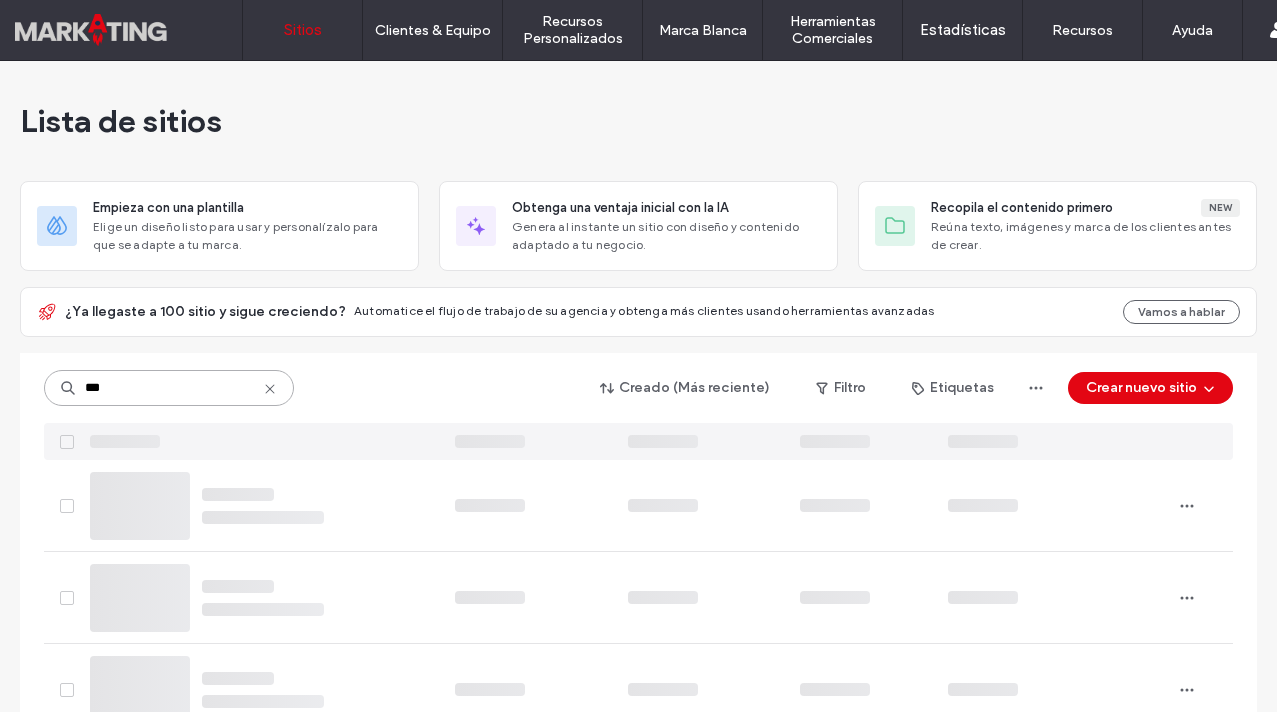 type on "***" 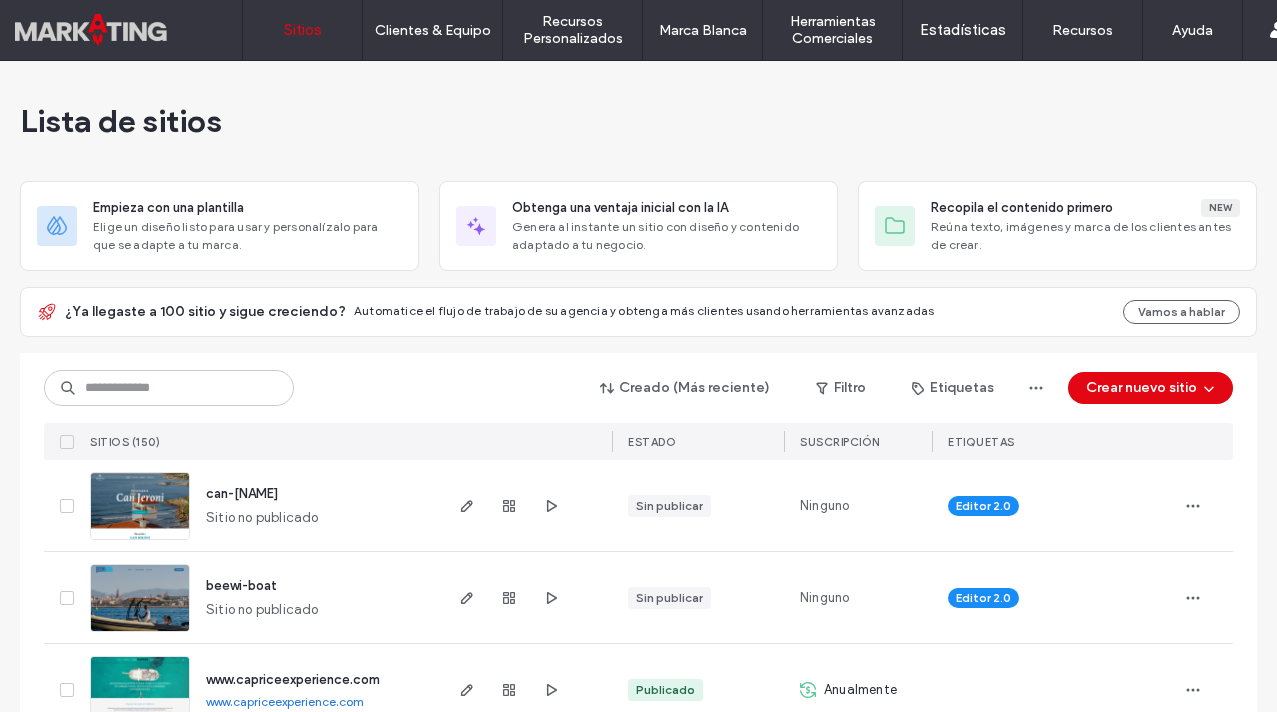 scroll, scrollTop: 0, scrollLeft: 0, axis: both 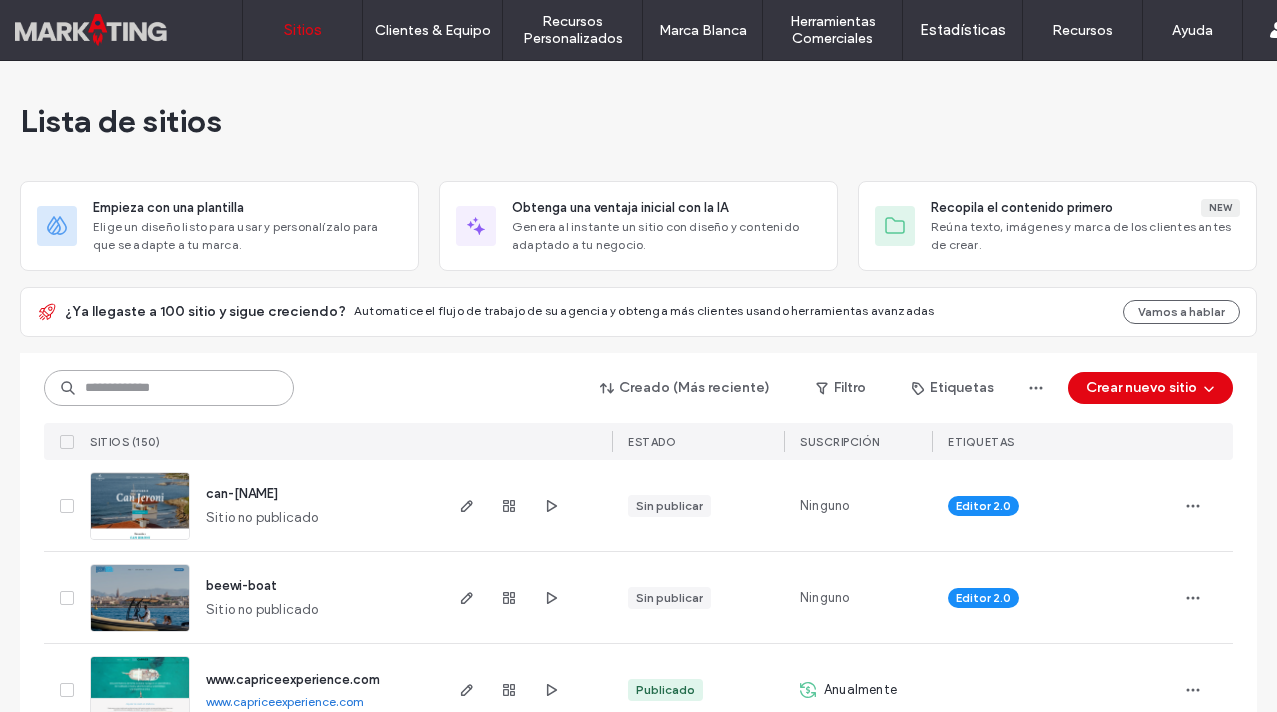 click at bounding box center [169, 388] 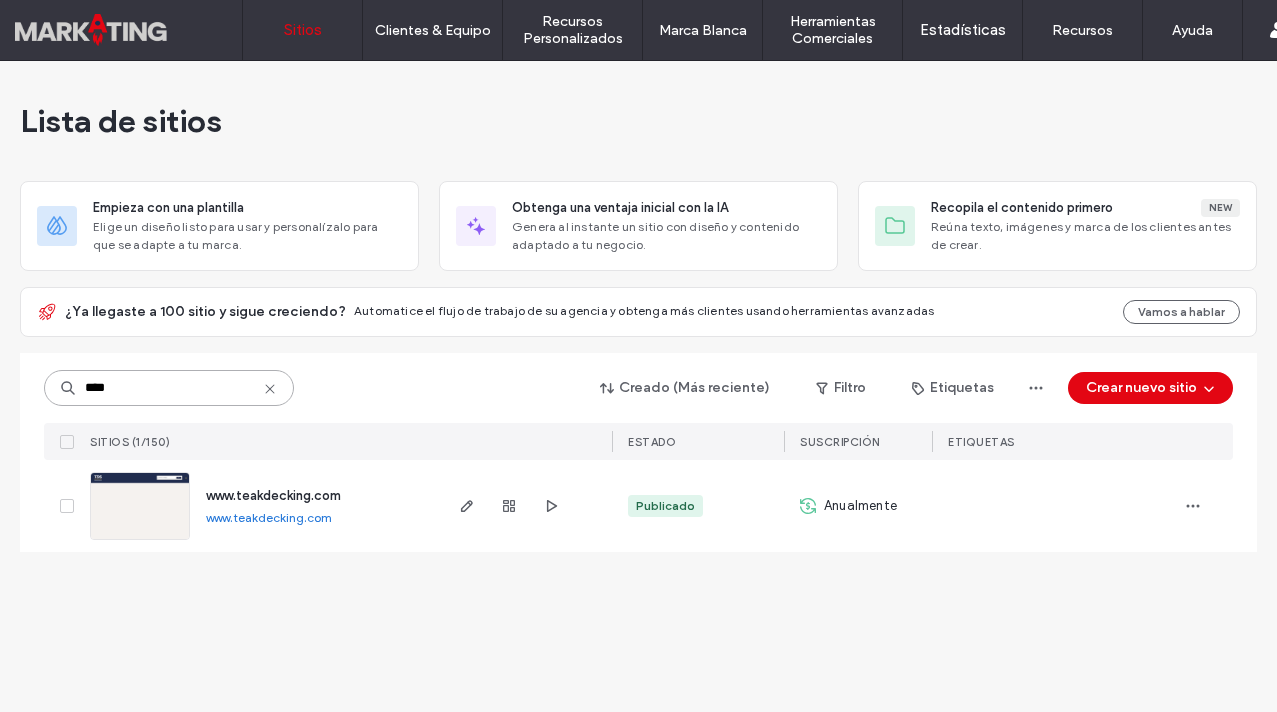 type on "****" 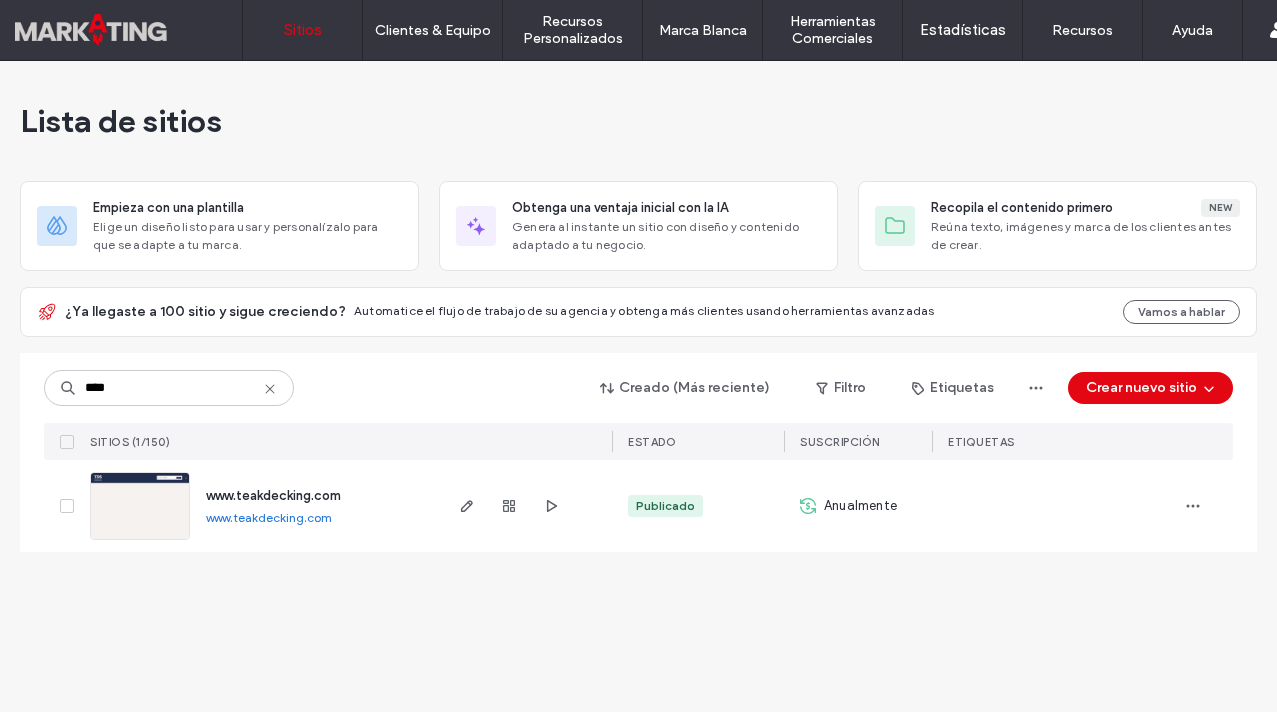 click on "www.teakdecking.com" at bounding box center [273, 495] 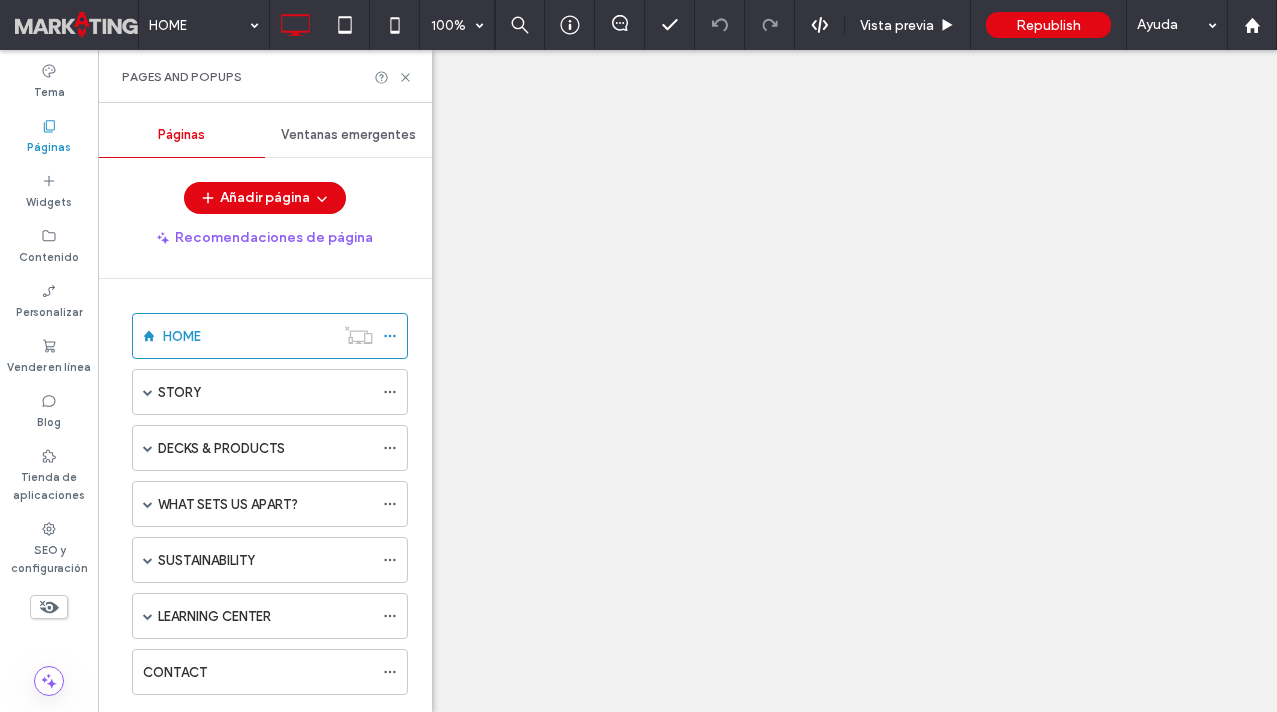 scroll, scrollTop: 0, scrollLeft: 0, axis: both 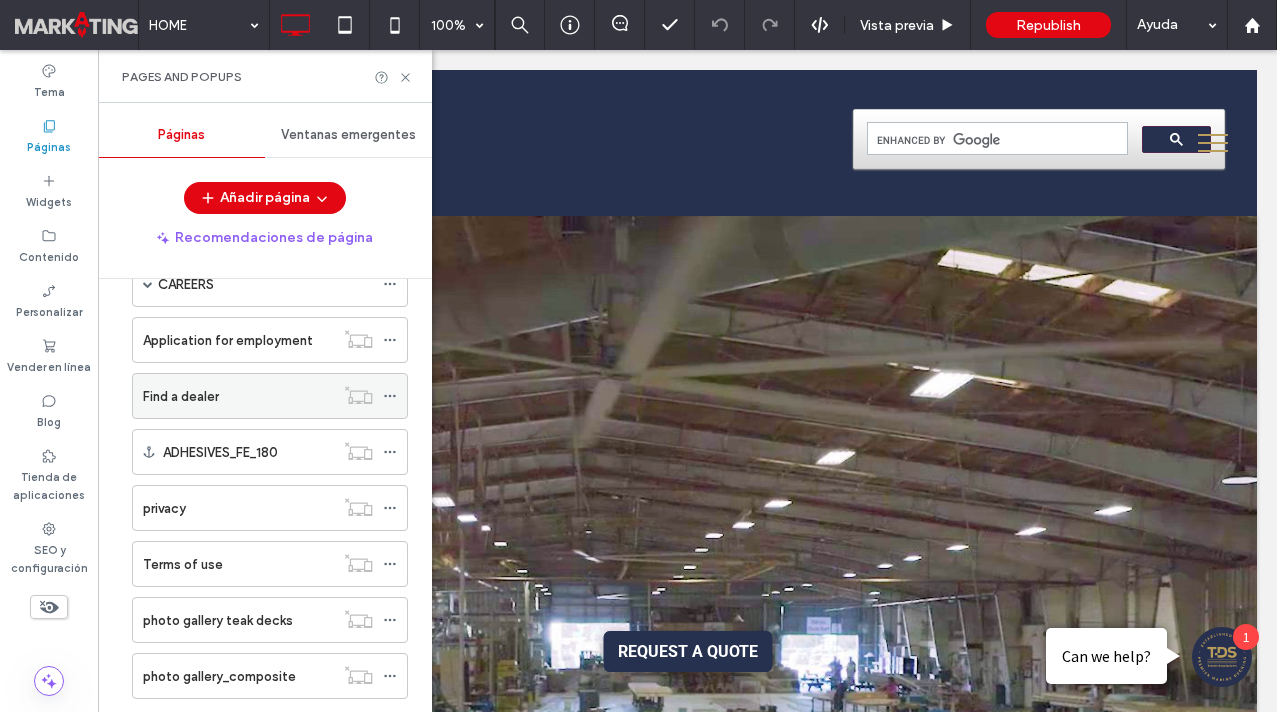 click on "Find a dealer" at bounding box center (238, 396) 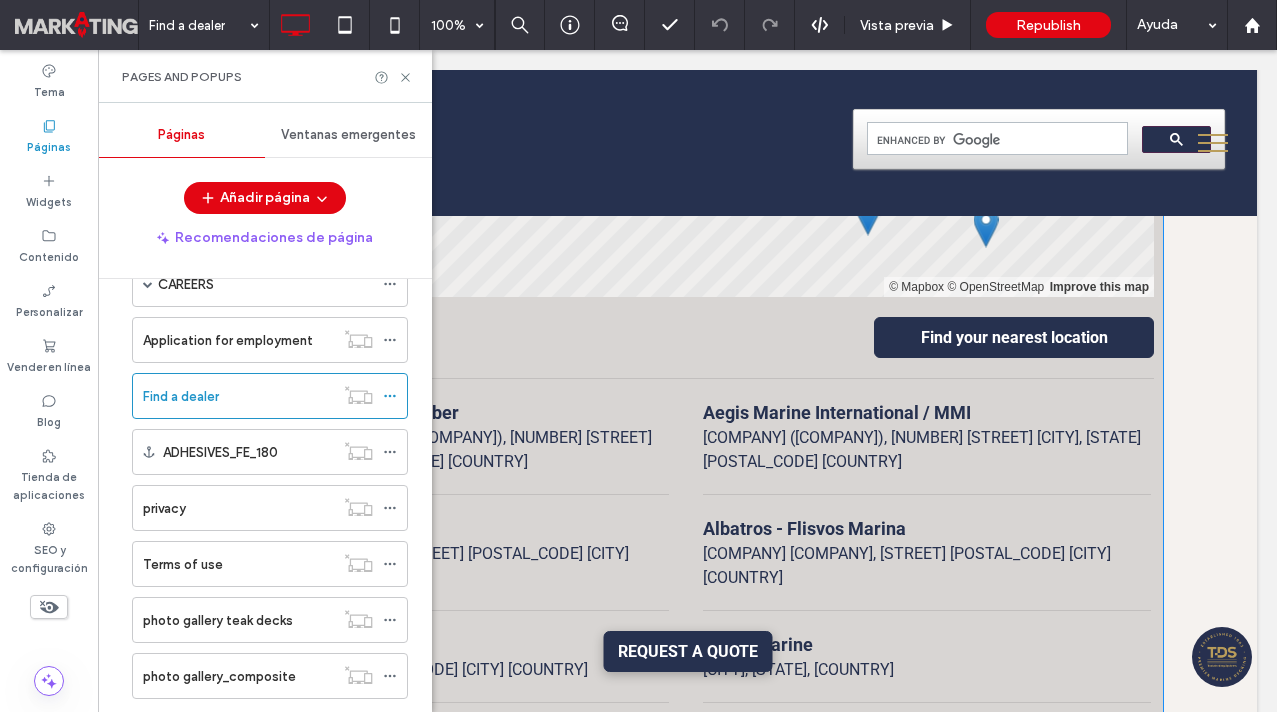 scroll, scrollTop: 0, scrollLeft: 0, axis: both 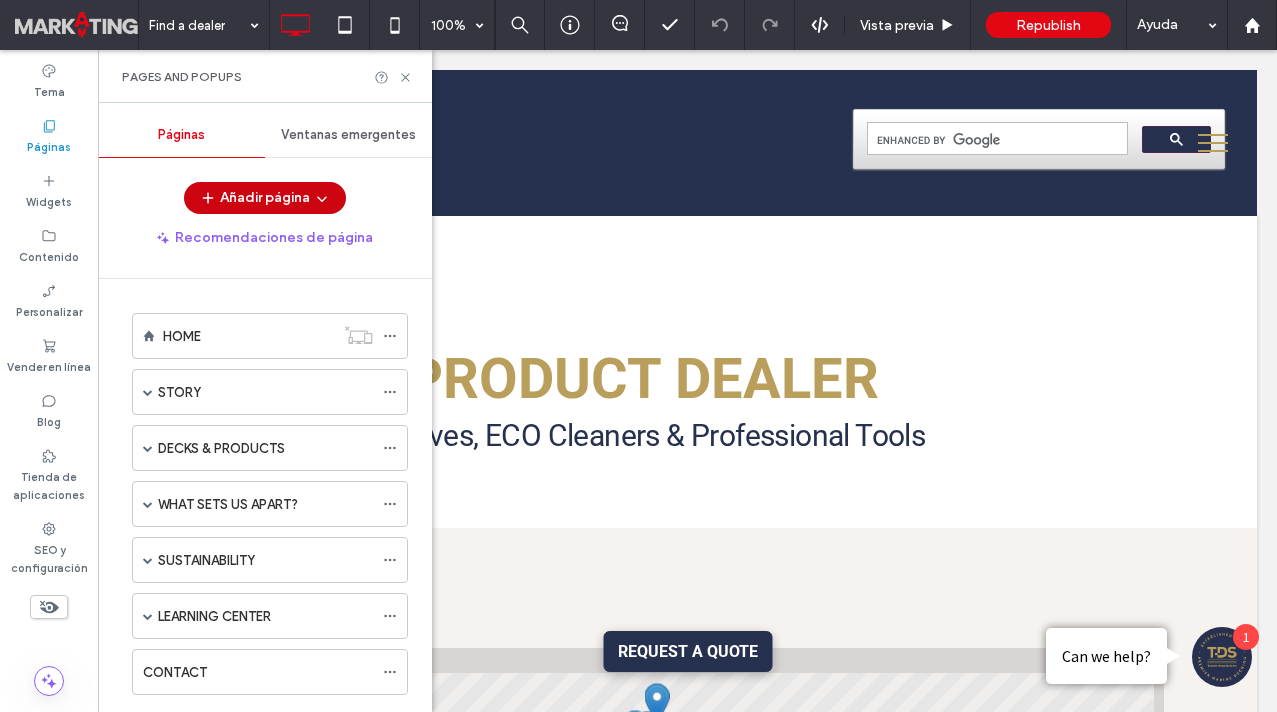 click 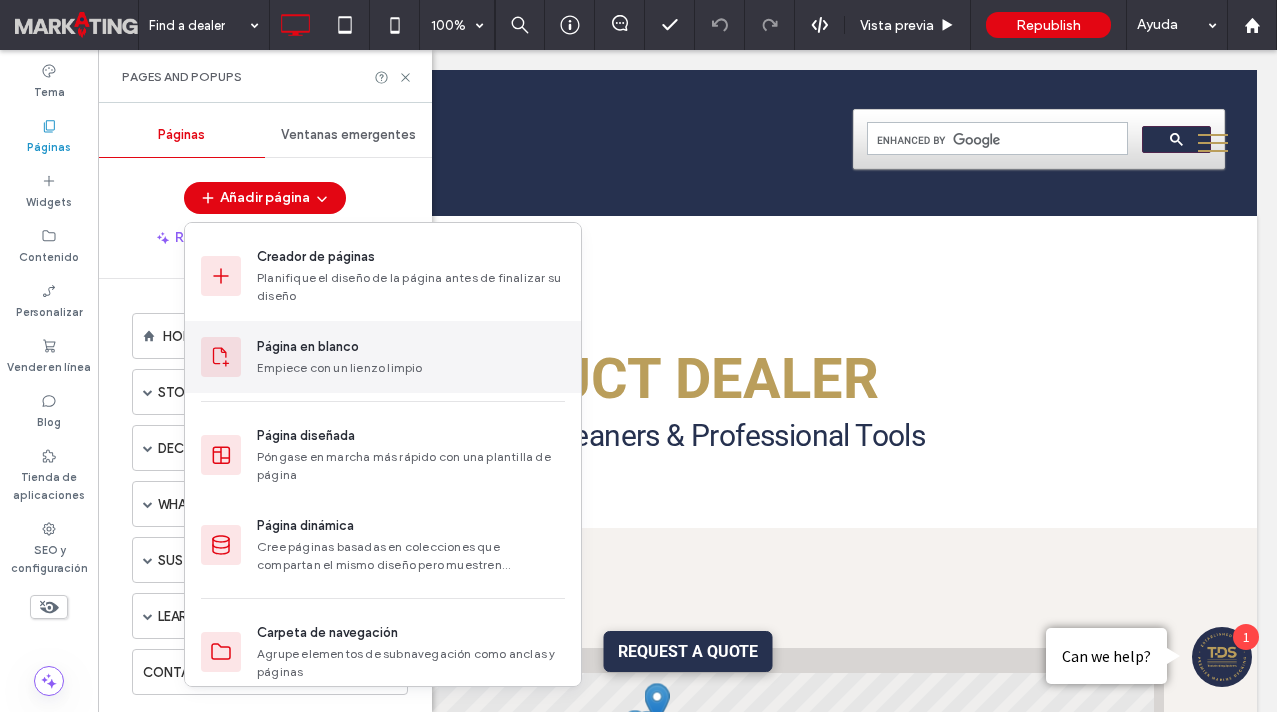 click on "Página en blanco" at bounding box center [308, 347] 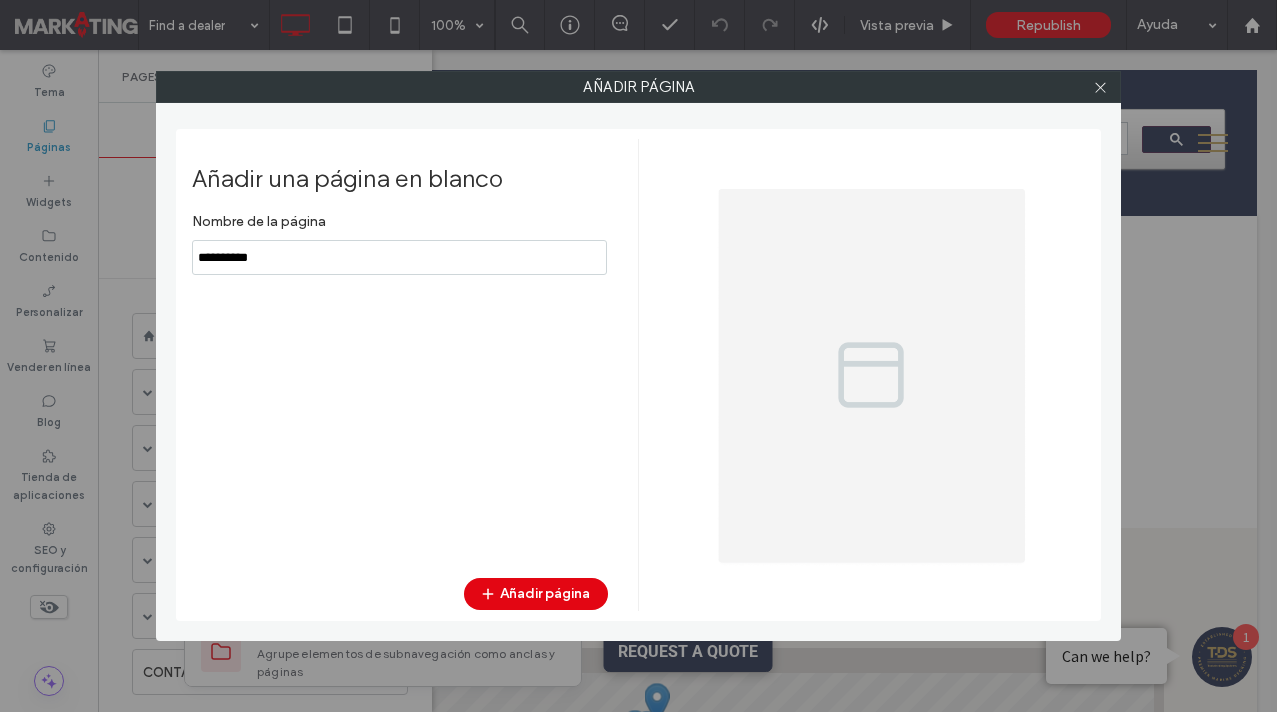 drag, startPoint x: 311, startPoint y: 259, endPoint x: 179, endPoint y: 258, distance: 132.00378 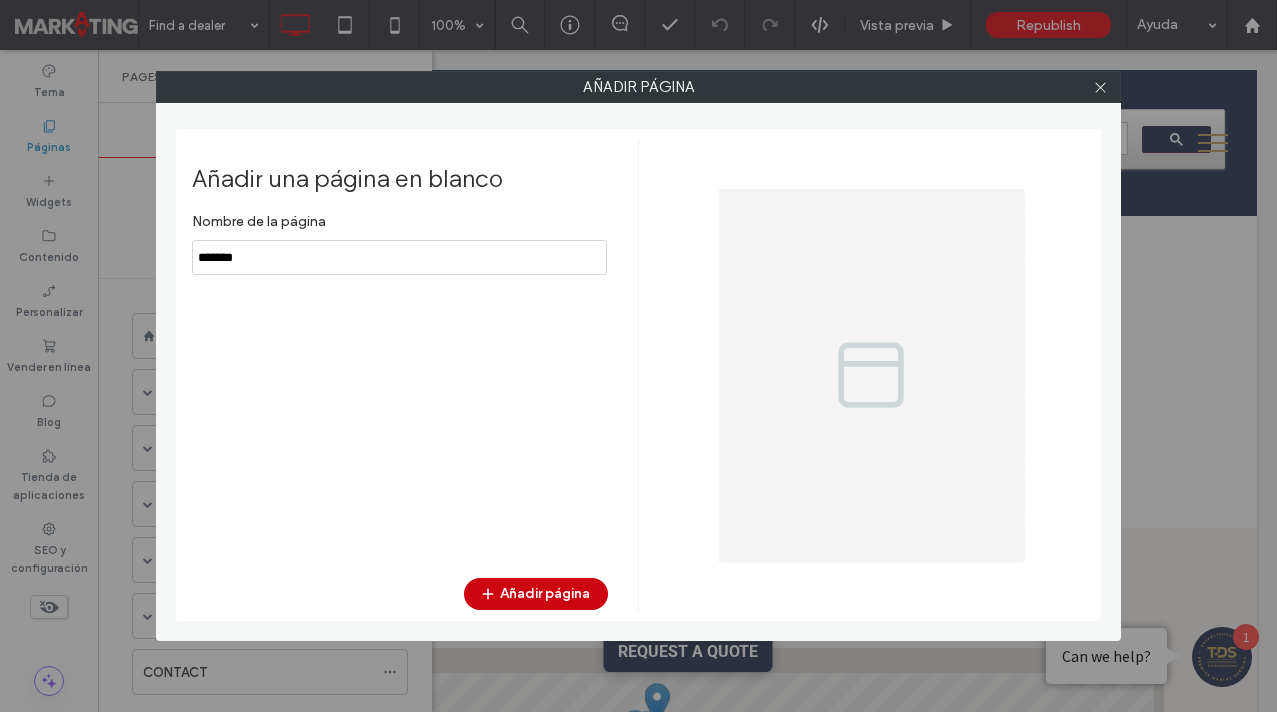type on "*******" 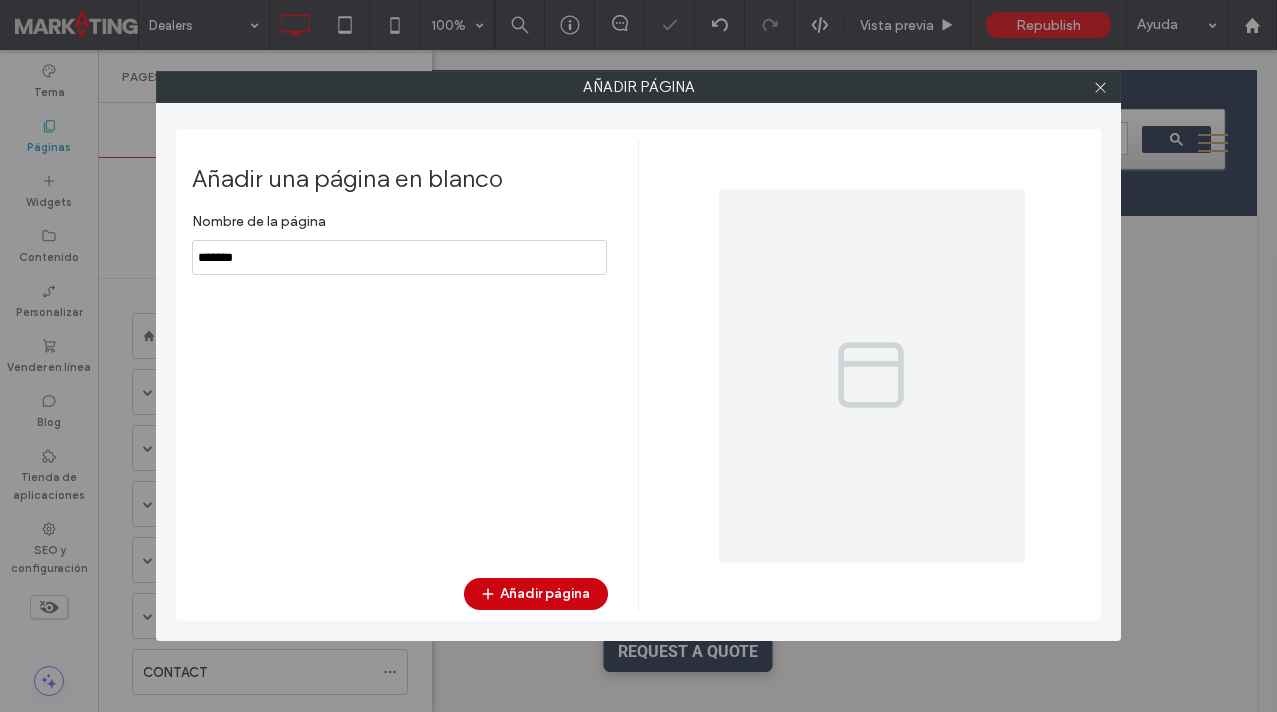scroll, scrollTop: 0, scrollLeft: 0, axis: both 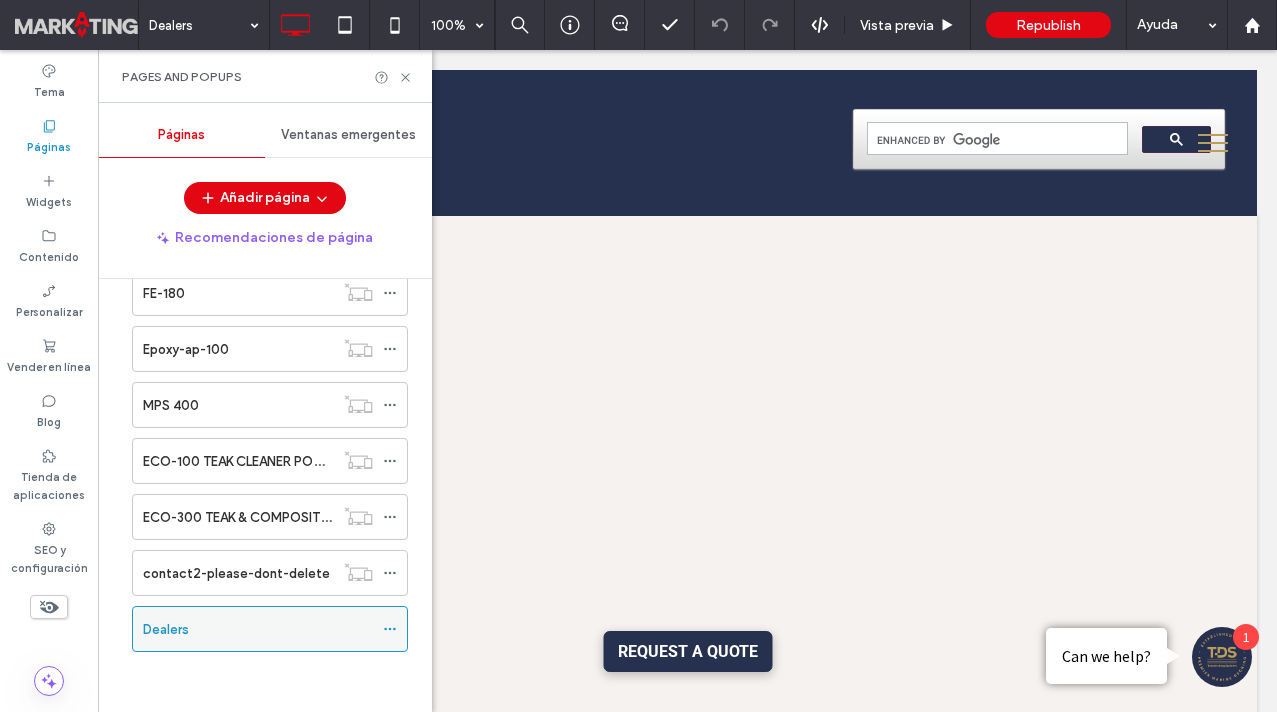 click 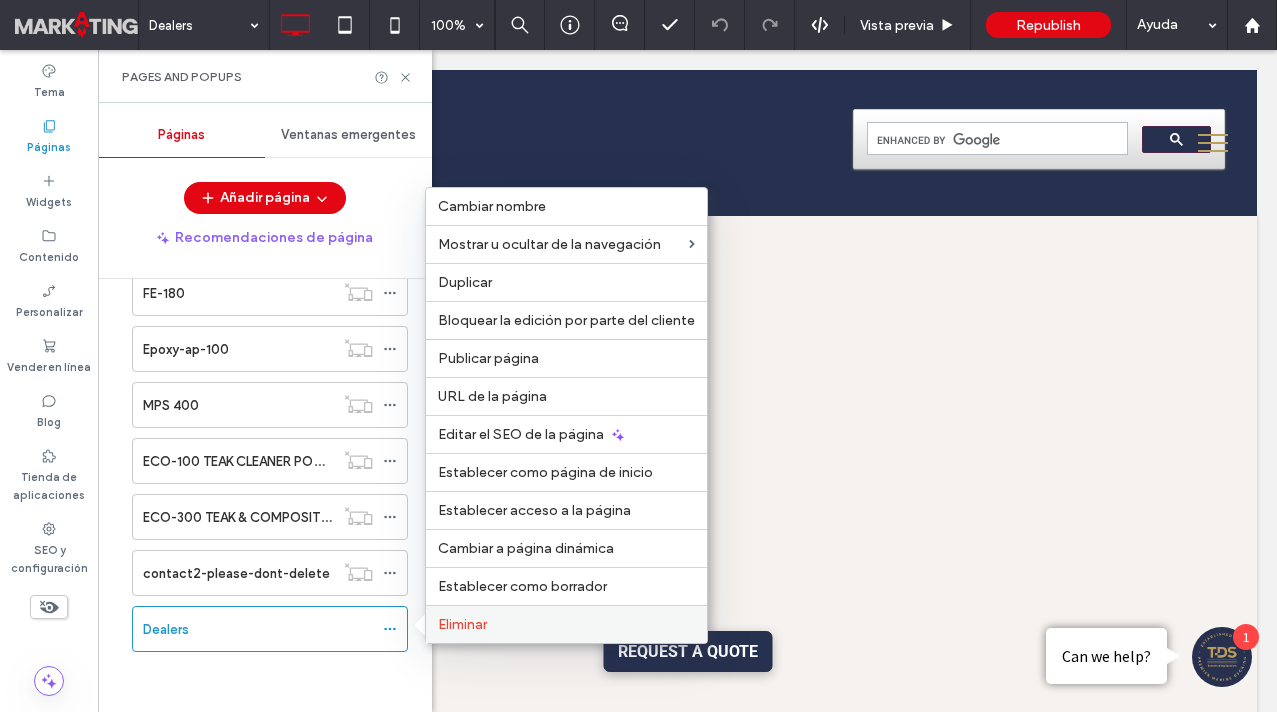 click on "Eliminar" at bounding box center (462, 624) 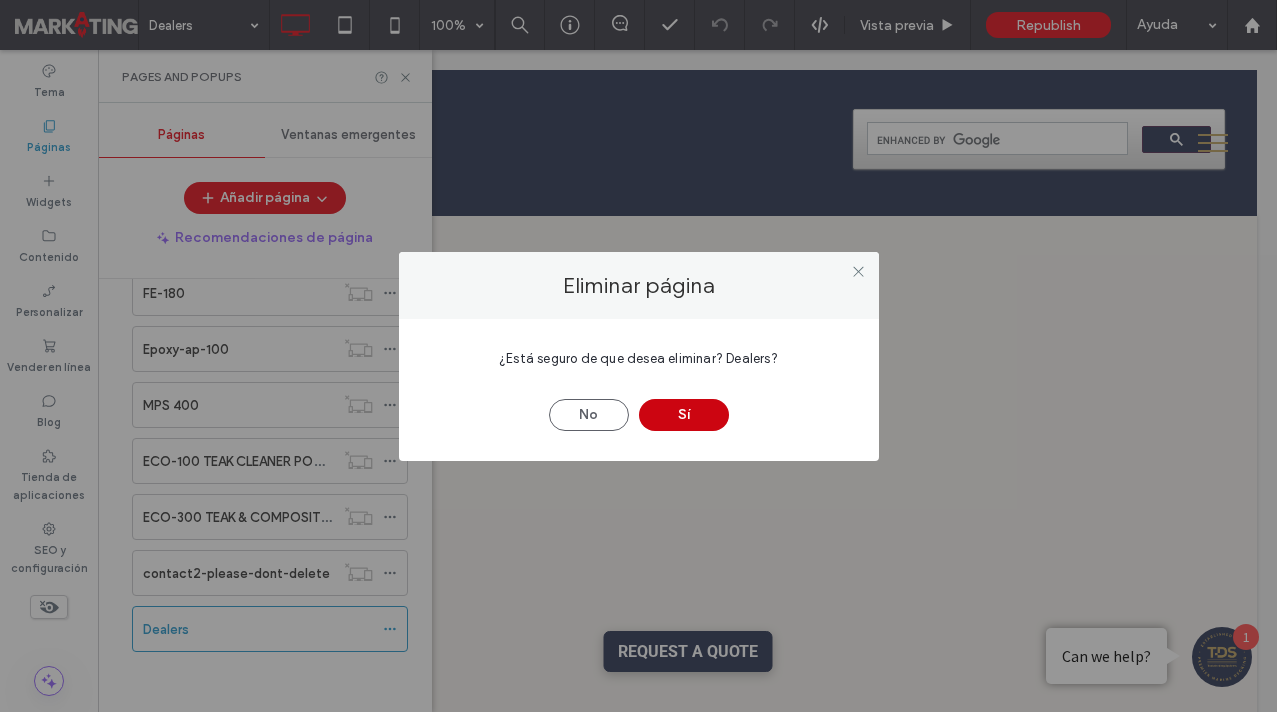 click on "Sí" at bounding box center [684, 415] 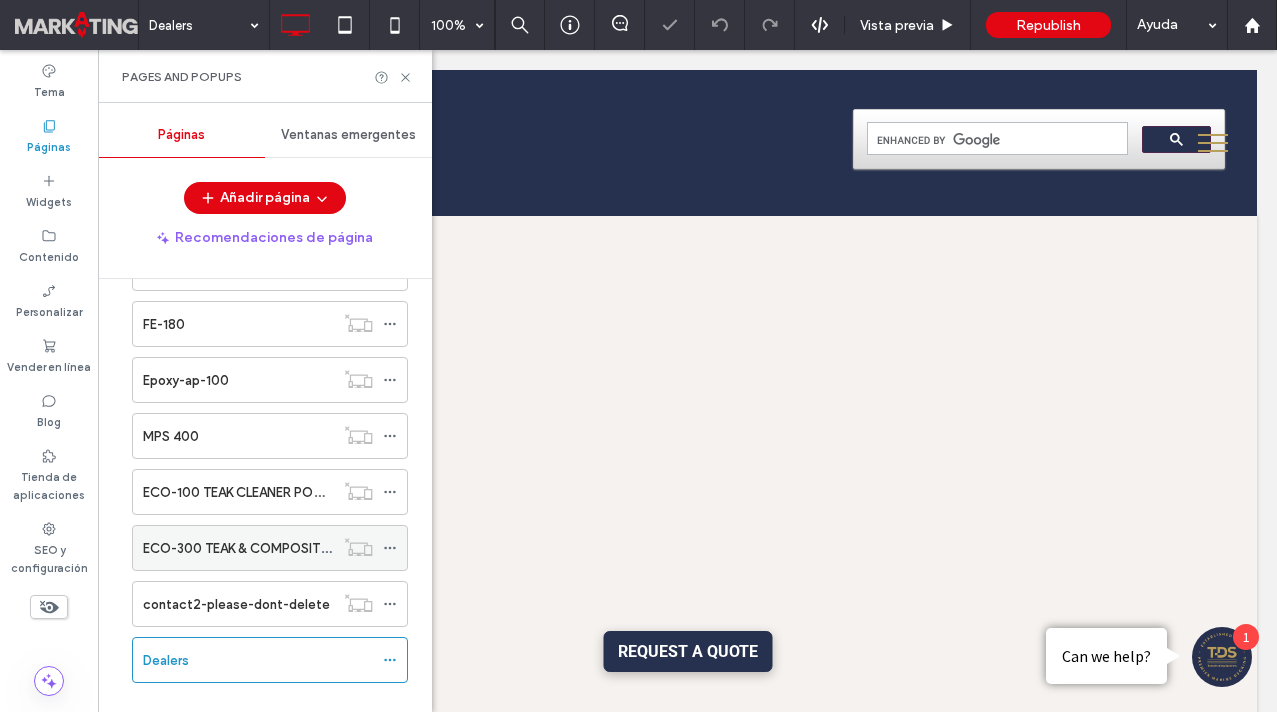 scroll, scrollTop: 1294, scrollLeft: 0, axis: vertical 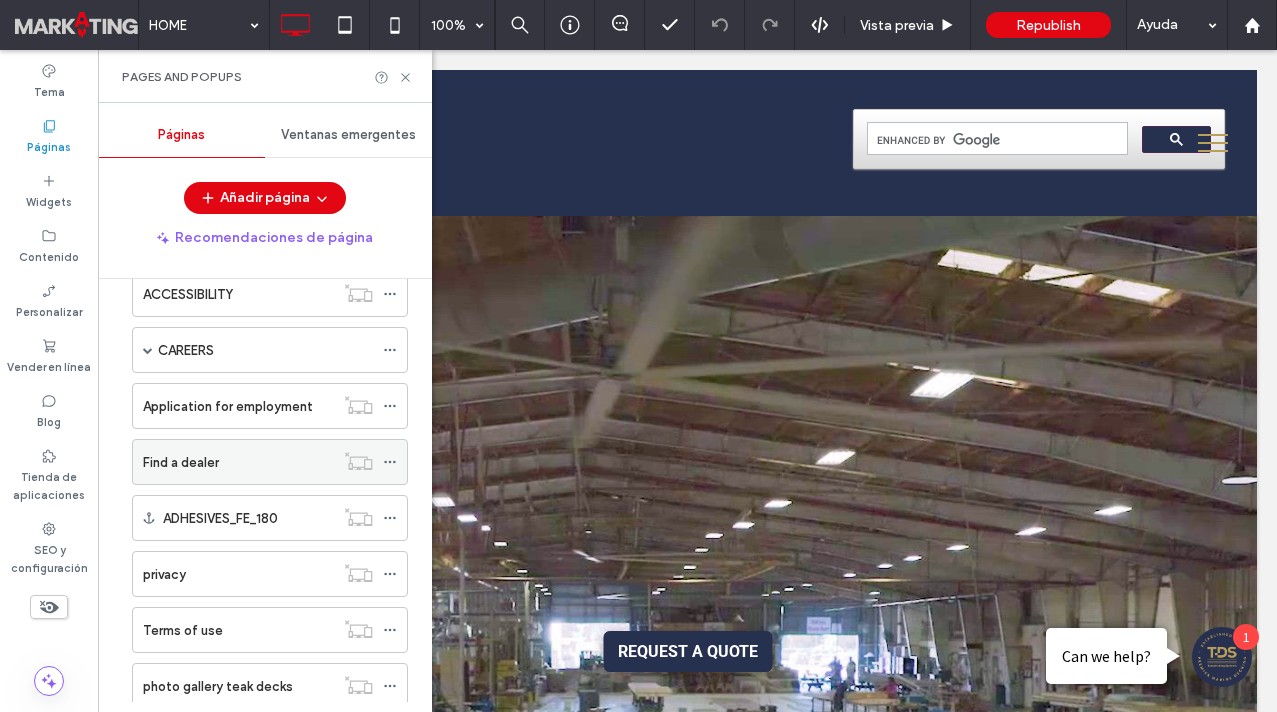 click 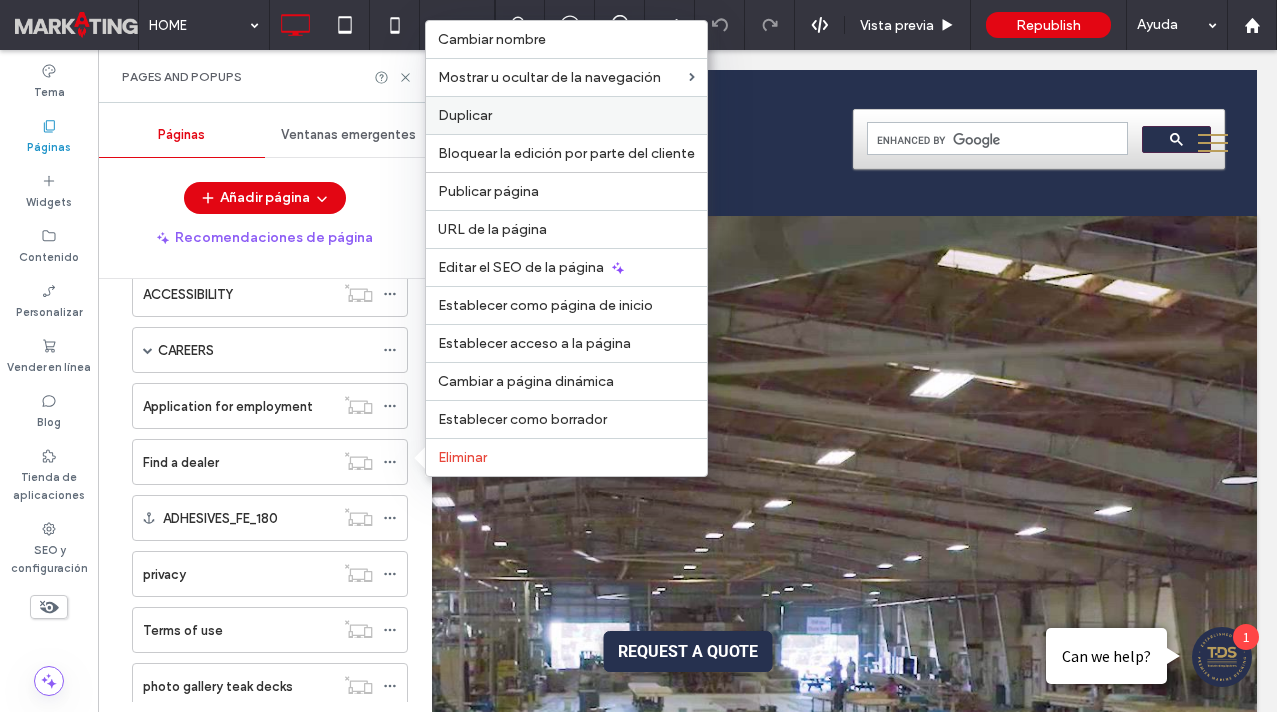 click on "Duplicar" at bounding box center [566, 115] 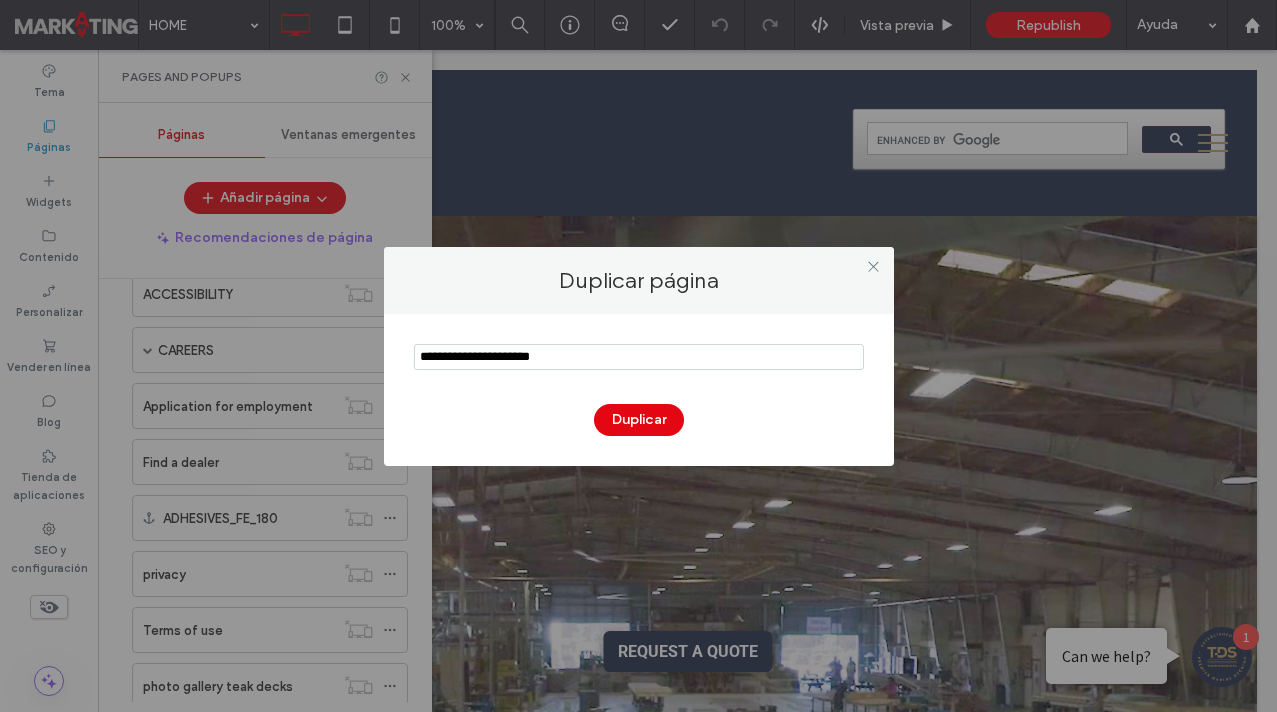 drag, startPoint x: 477, startPoint y: 359, endPoint x: 366, endPoint y: 359, distance: 111 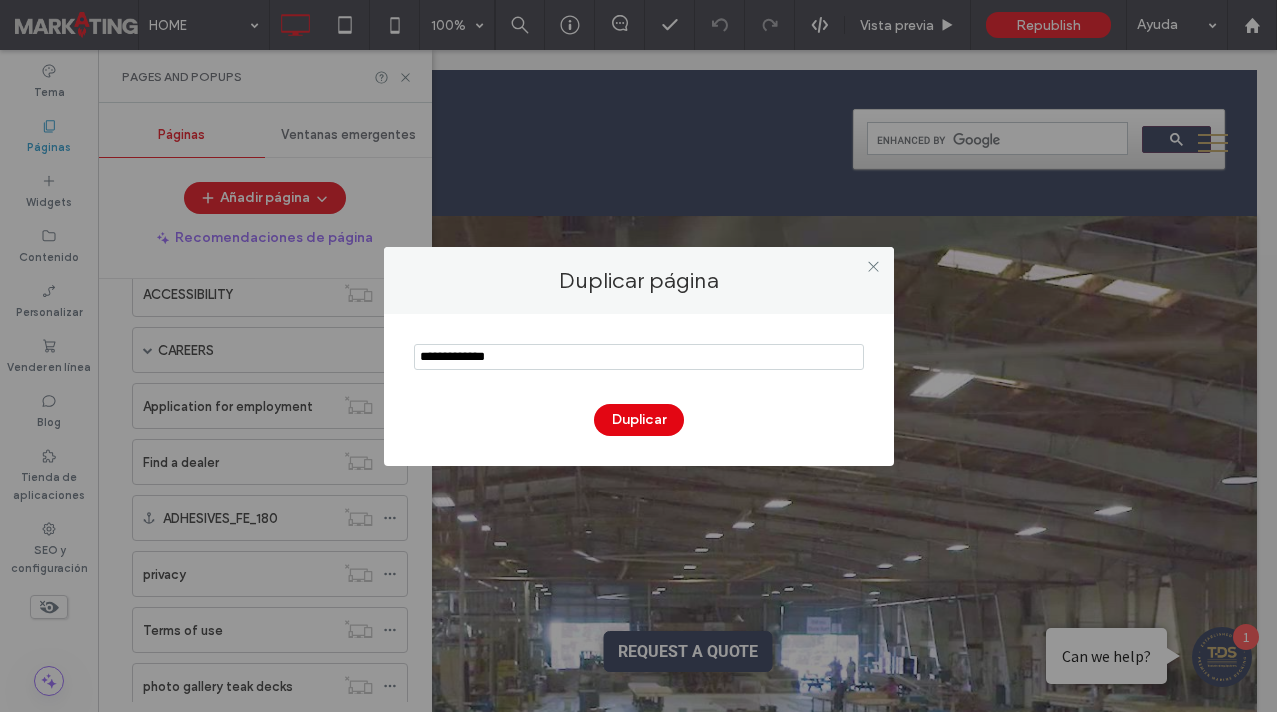click at bounding box center (639, 357) 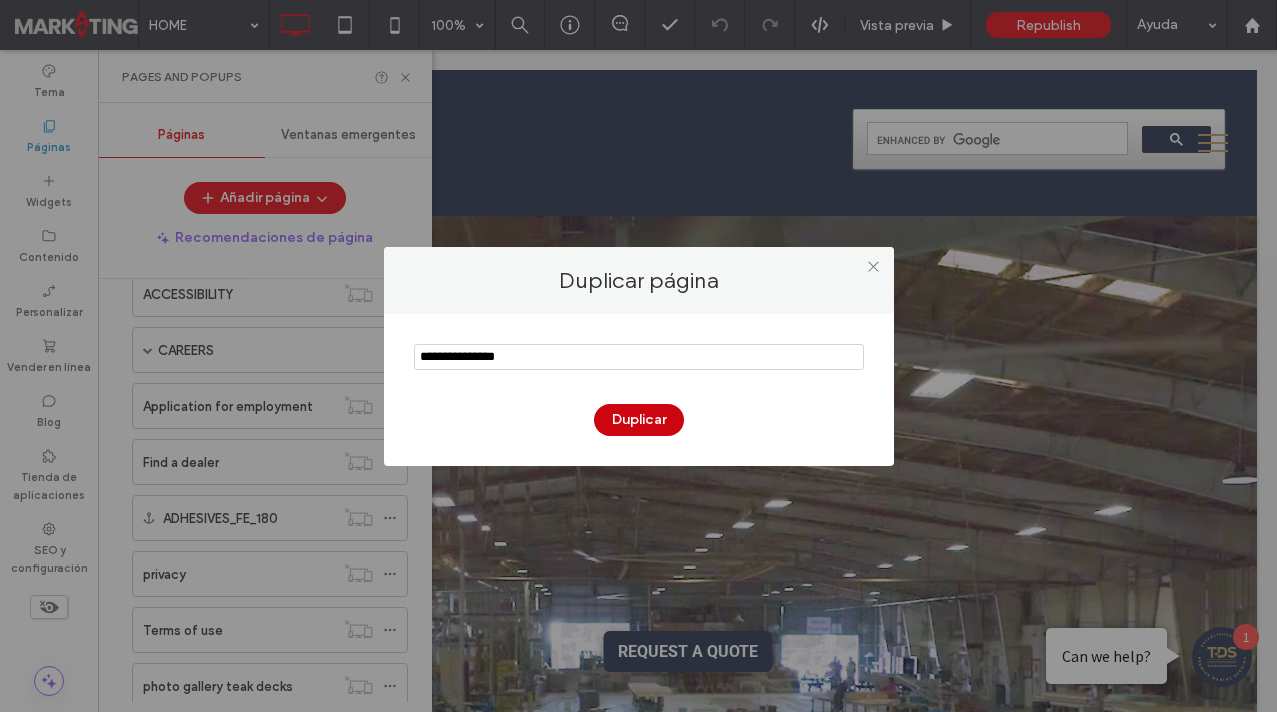 type on "**********" 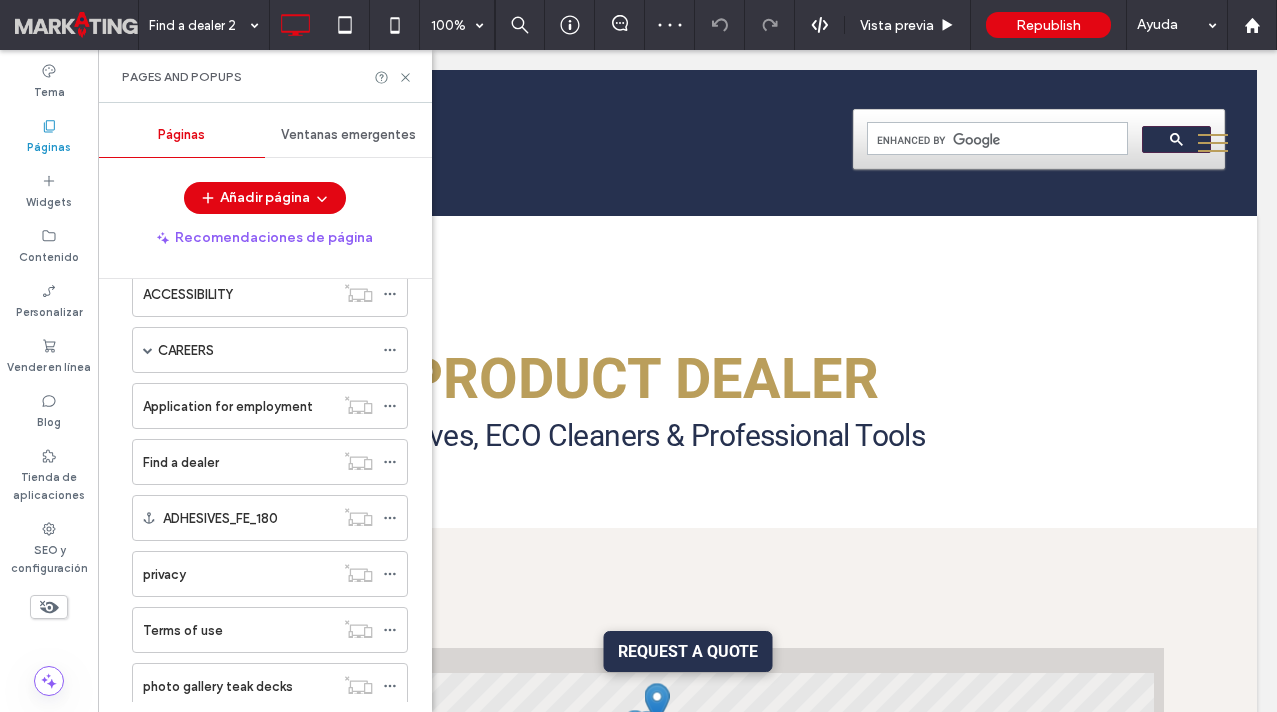 scroll, scrollTop: 1387, scrollLeft: 0, axis: vertical 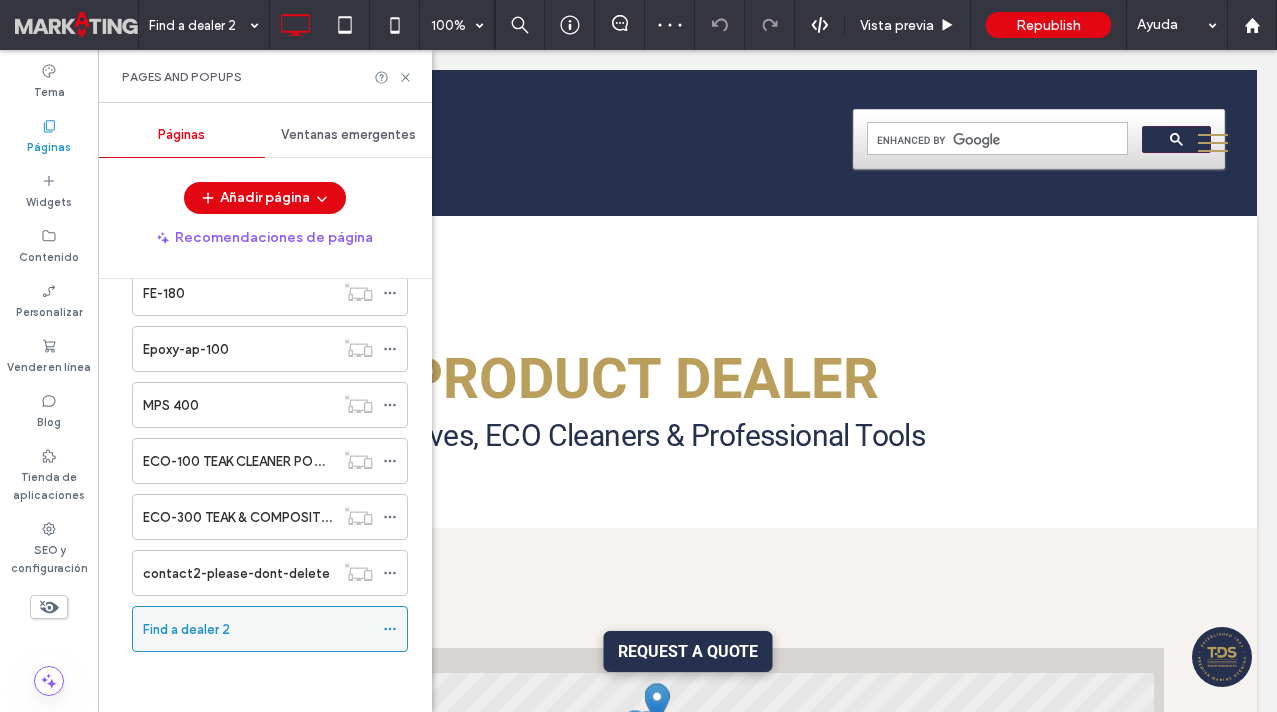 click 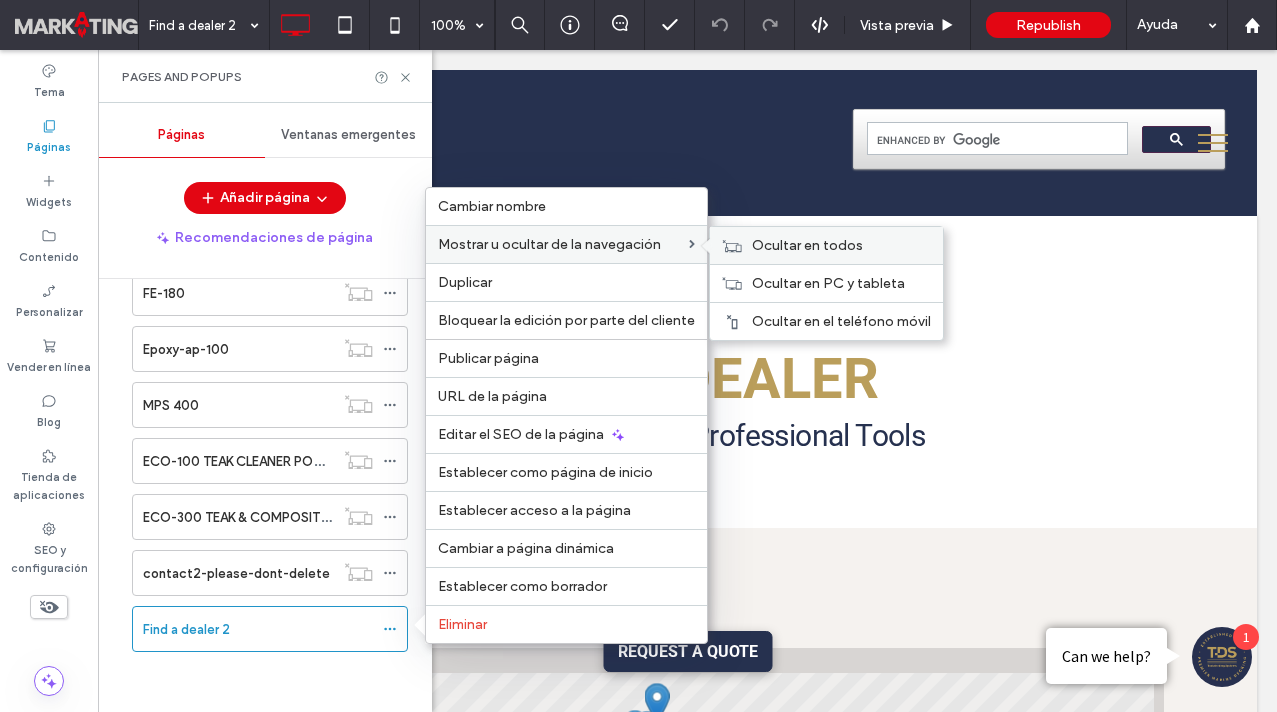 click on "Ocultar en todos" at bounding box center (807, 245) 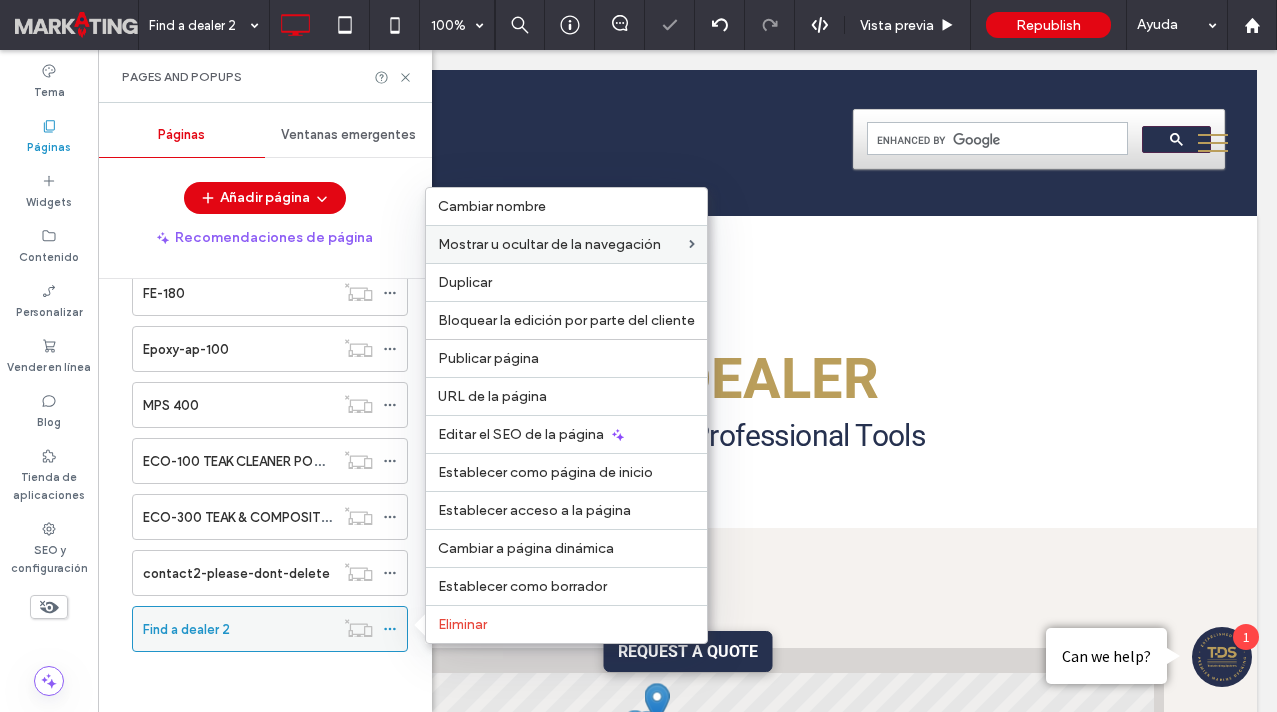 click on "Find a dealer 2" at bounding box center [238, 629] 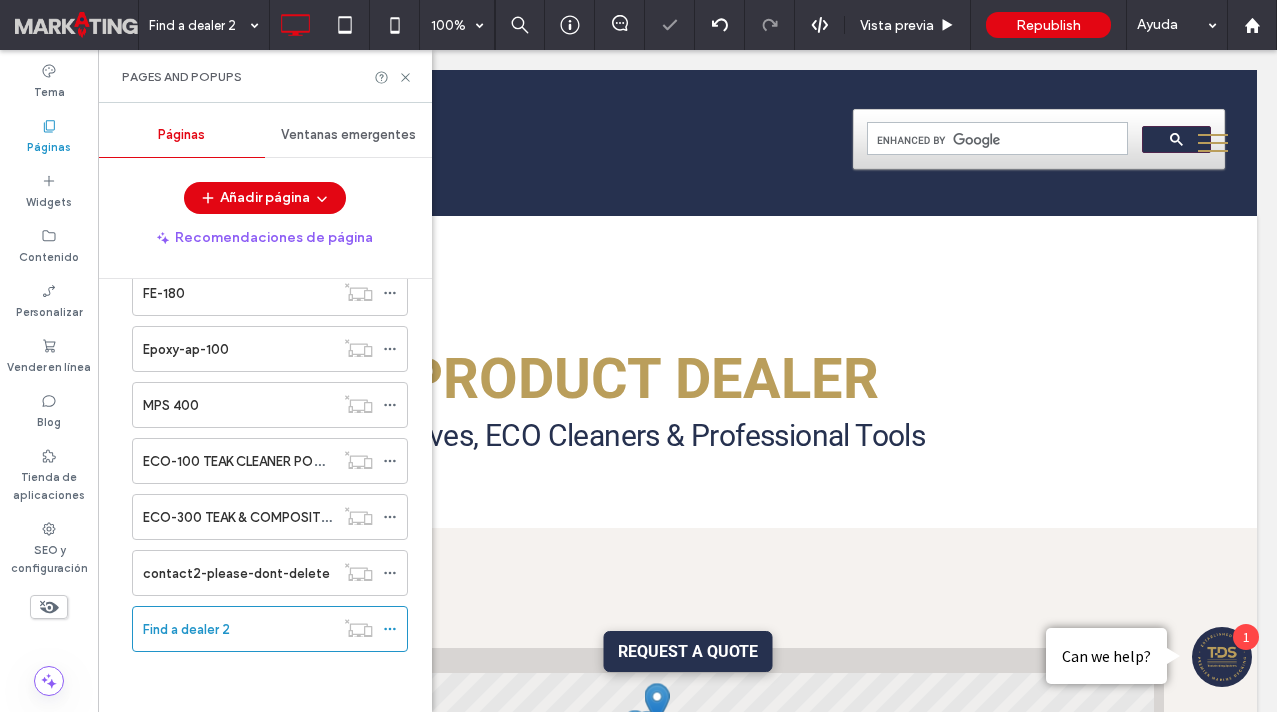 click at bounding box center [638, 356] 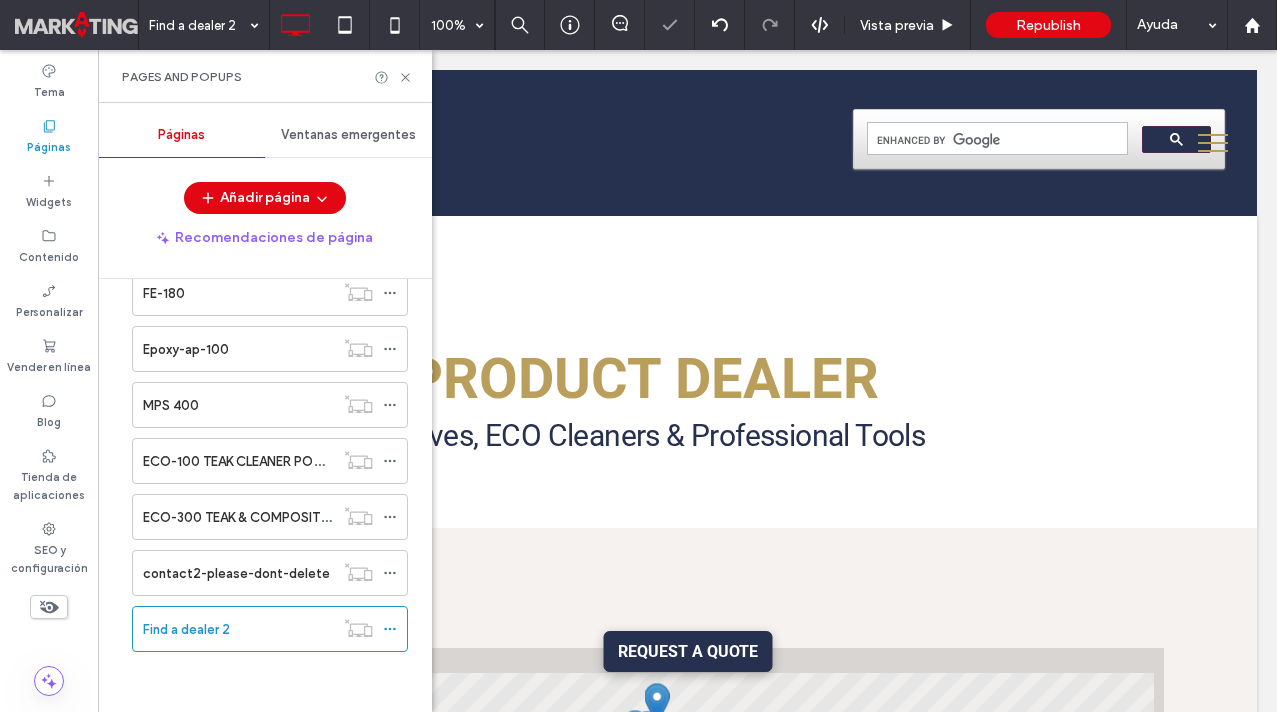 click 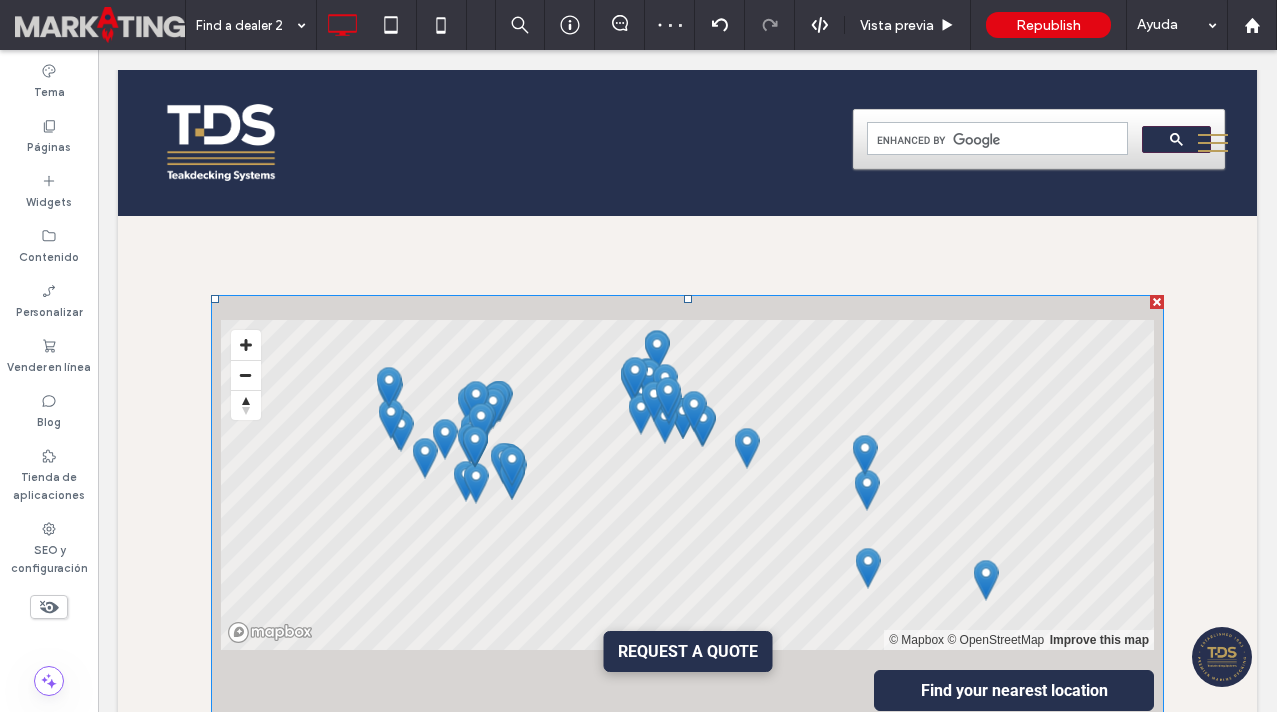 scroll, scrollTop: 333, scrollLeft: 0, axis: vertical 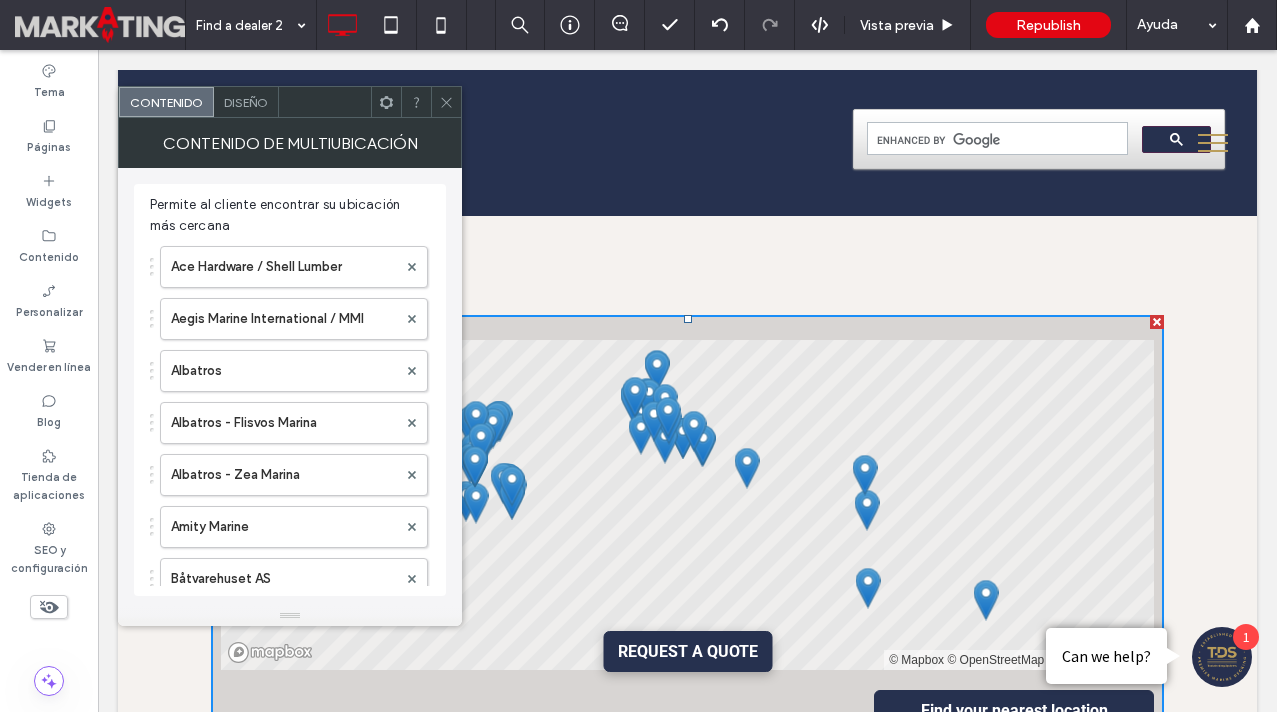 click 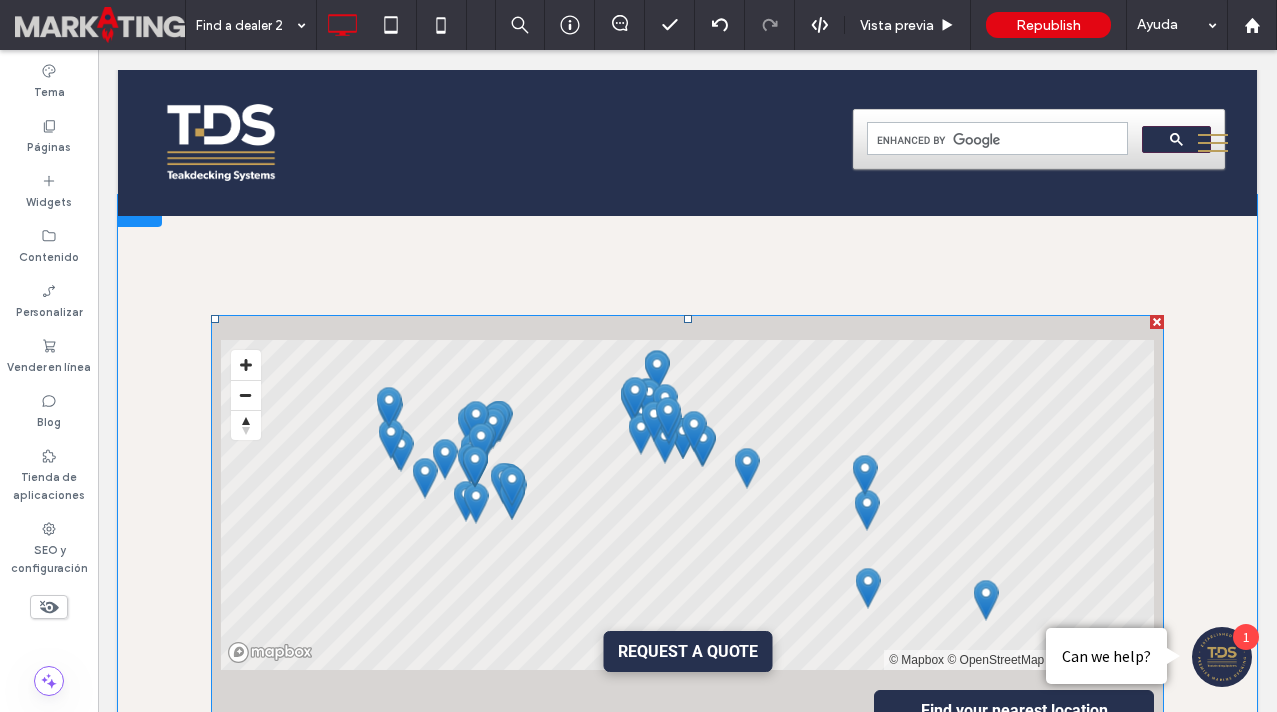 click at bounding box center (1157, 322) 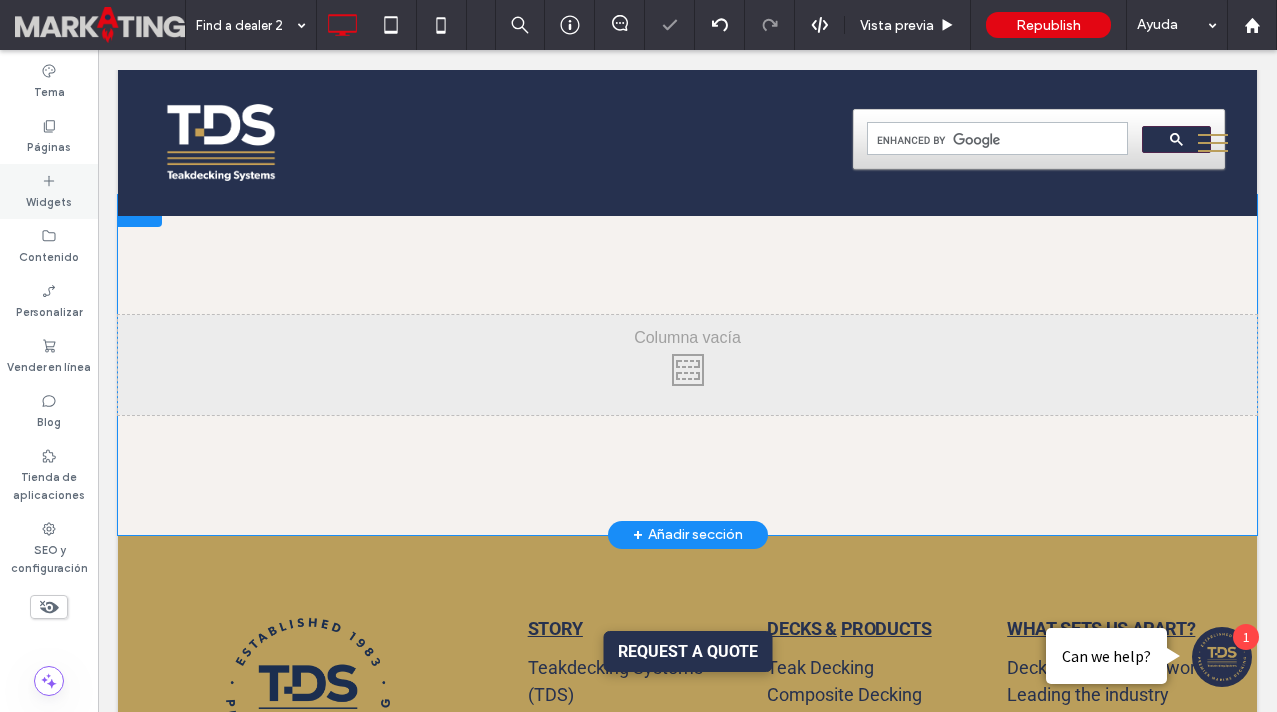click 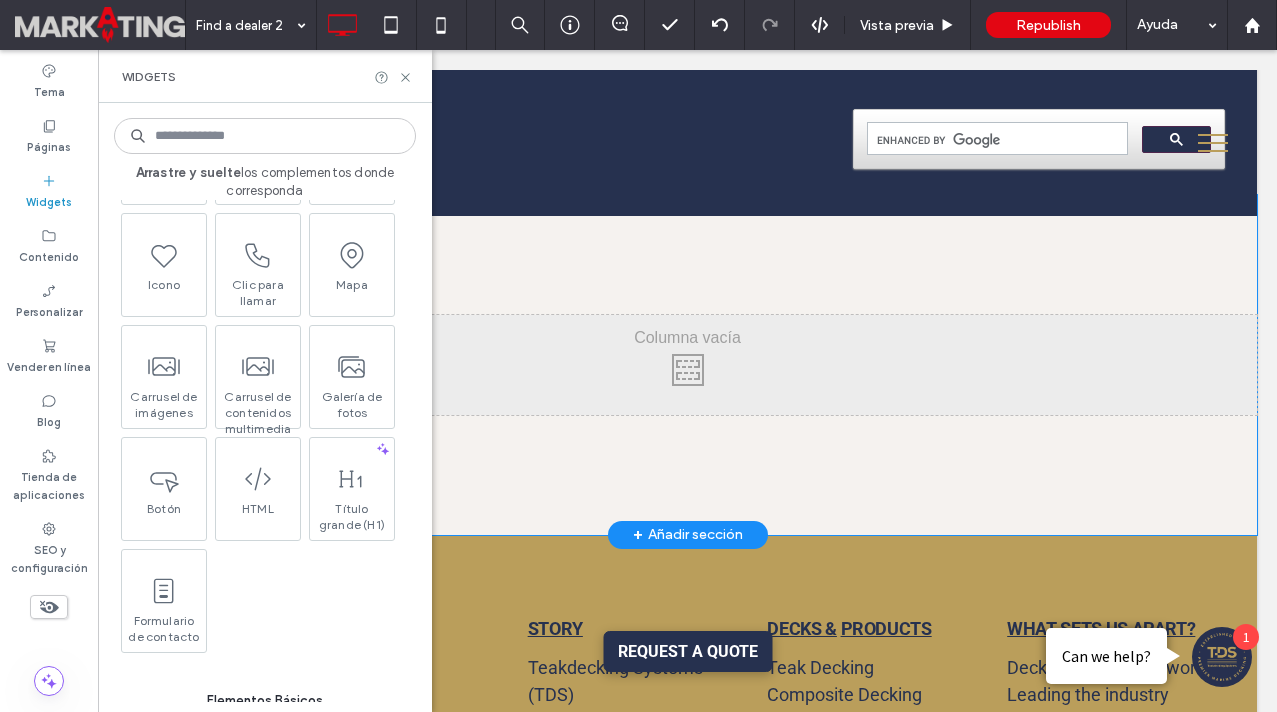 scroll, scrollTop: 449, scrollLeft: 0, axis: vertical 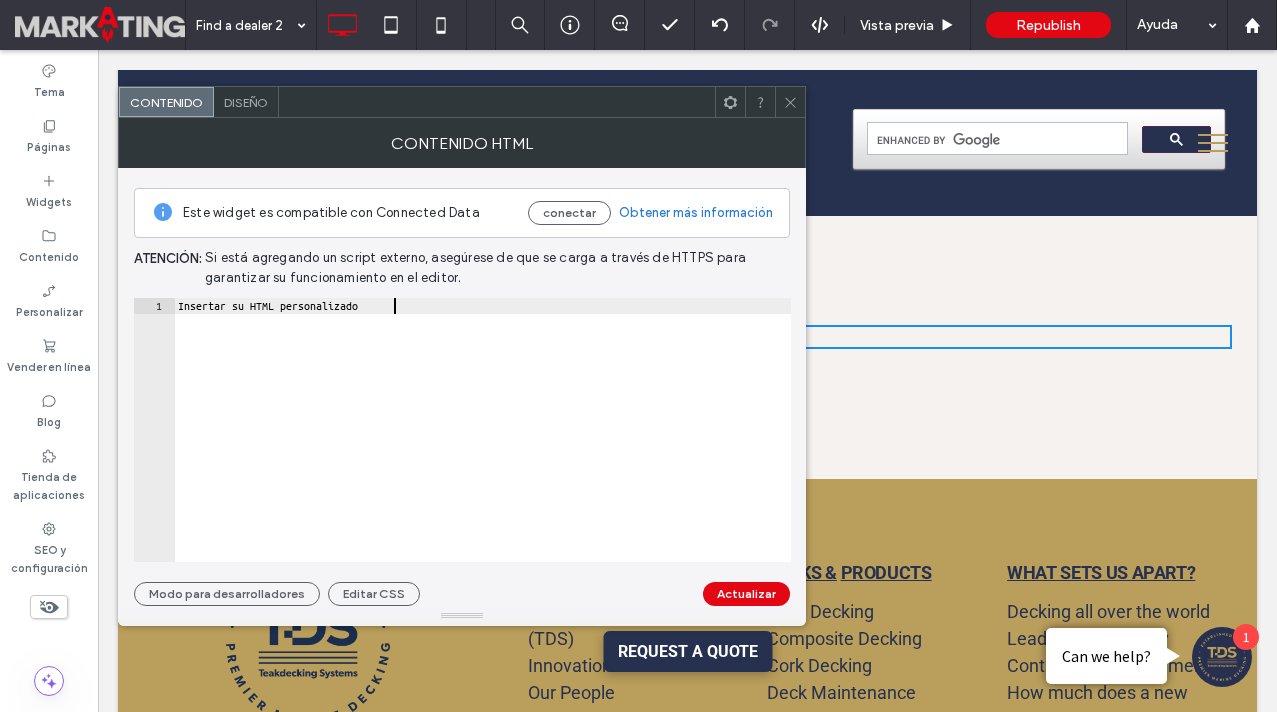 click on "Insertar su HTML personalizado" at bounding box center (482, 446) 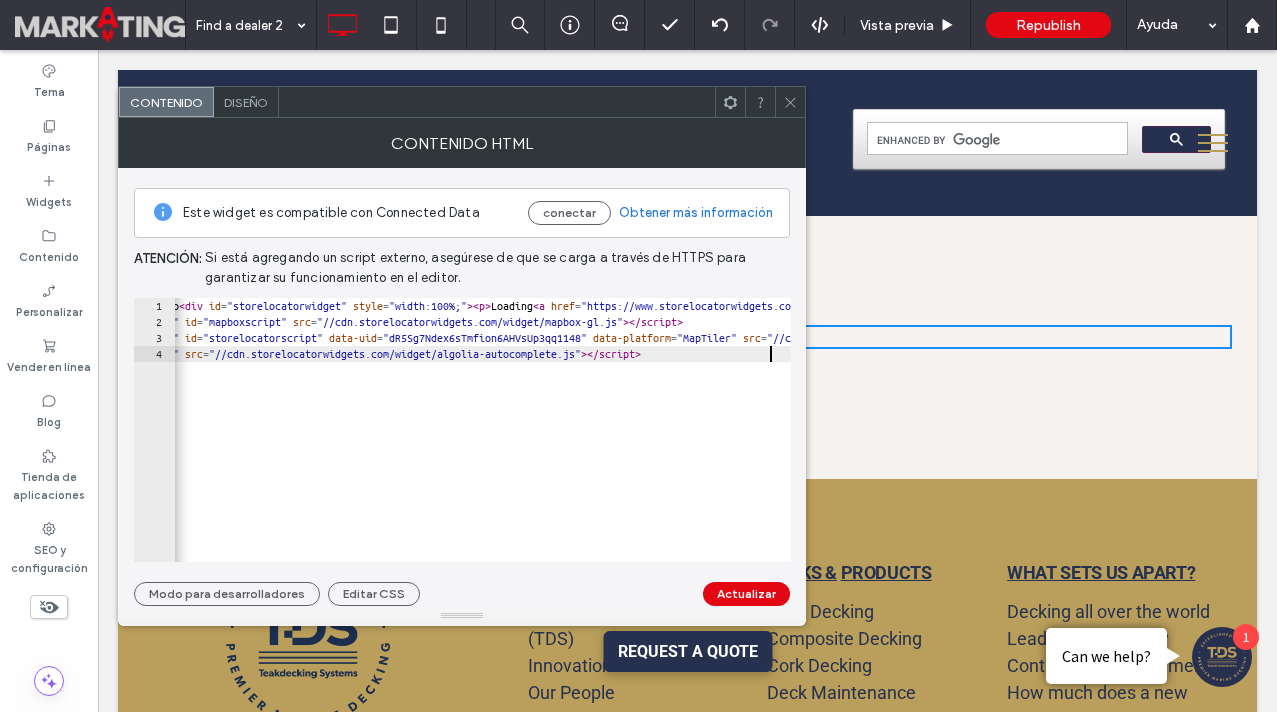 scroll, scrollTop: 0, scrollLeft: 179, axis: horizontal 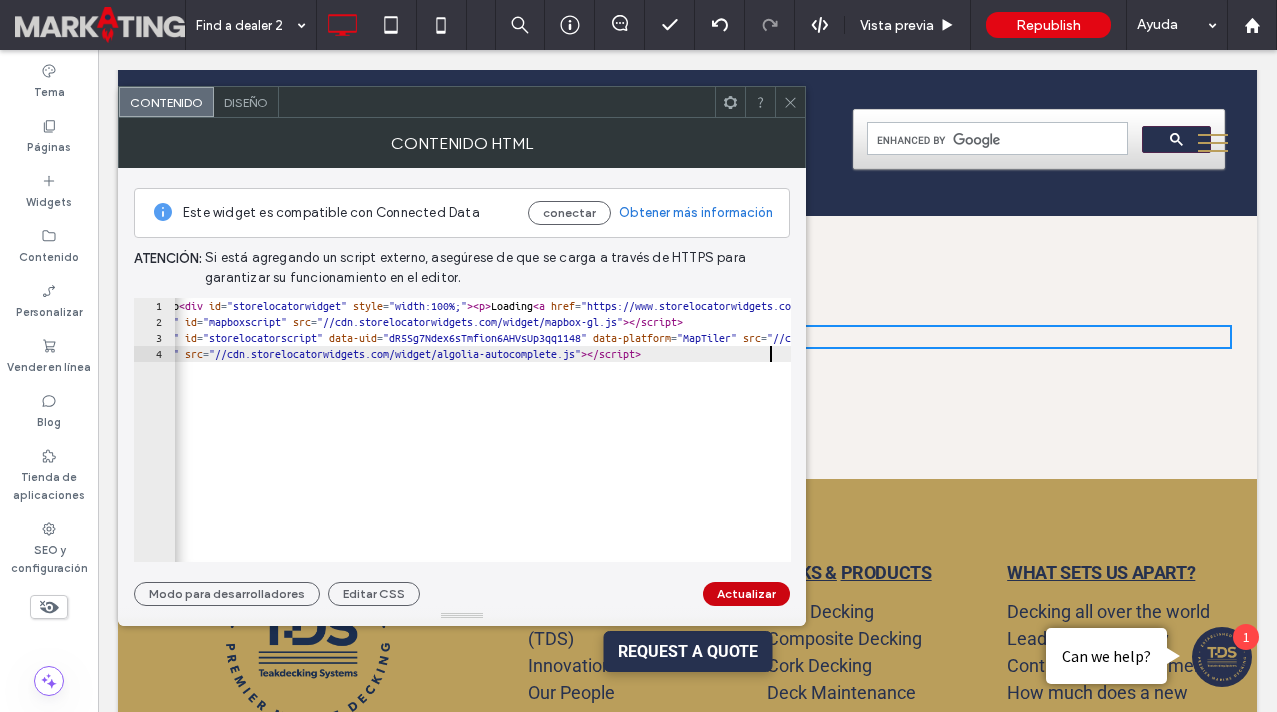 click on "Actualizar" at bounding box center [746, 594] 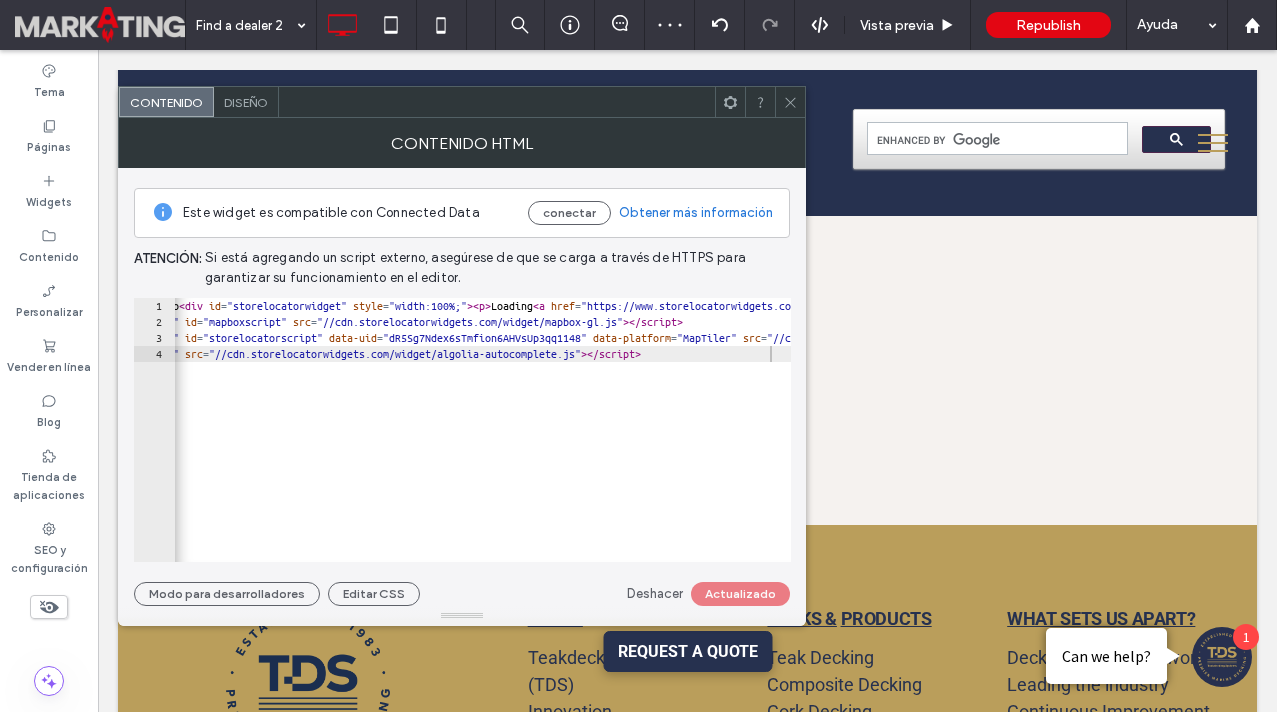 click 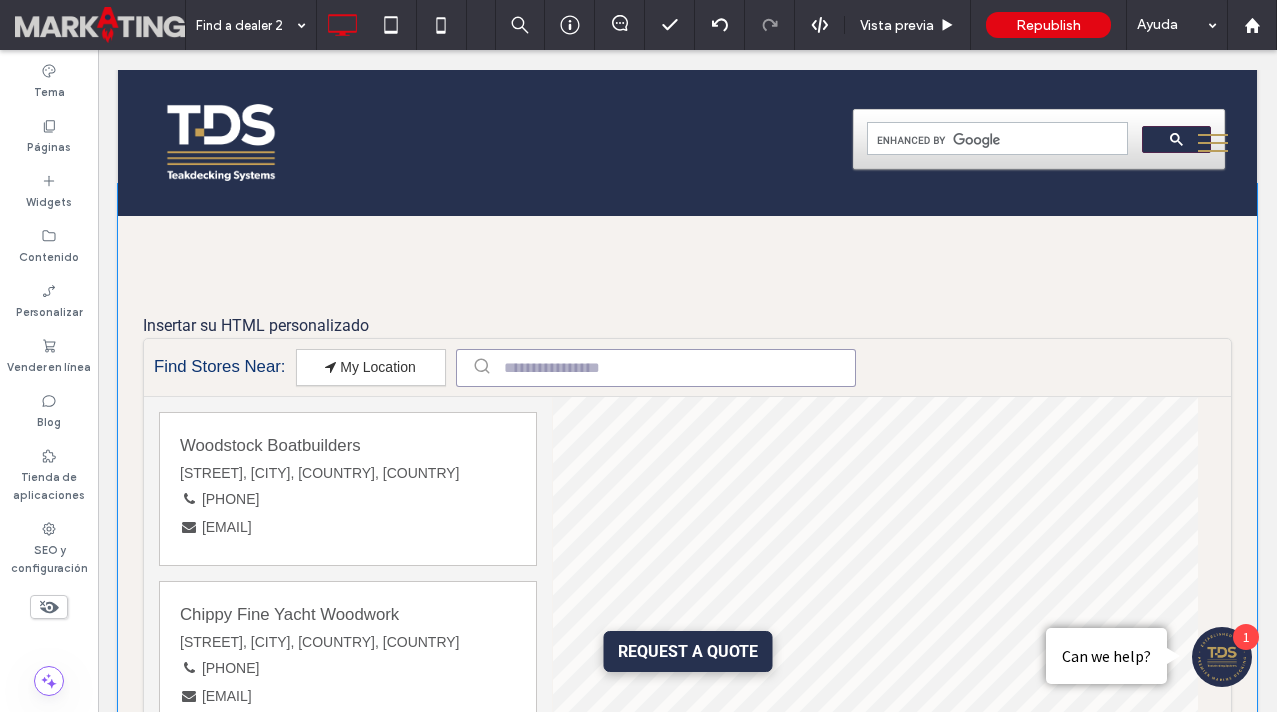 scroll, scrollTop: 351, scrollLeft: 0, axis: vertical 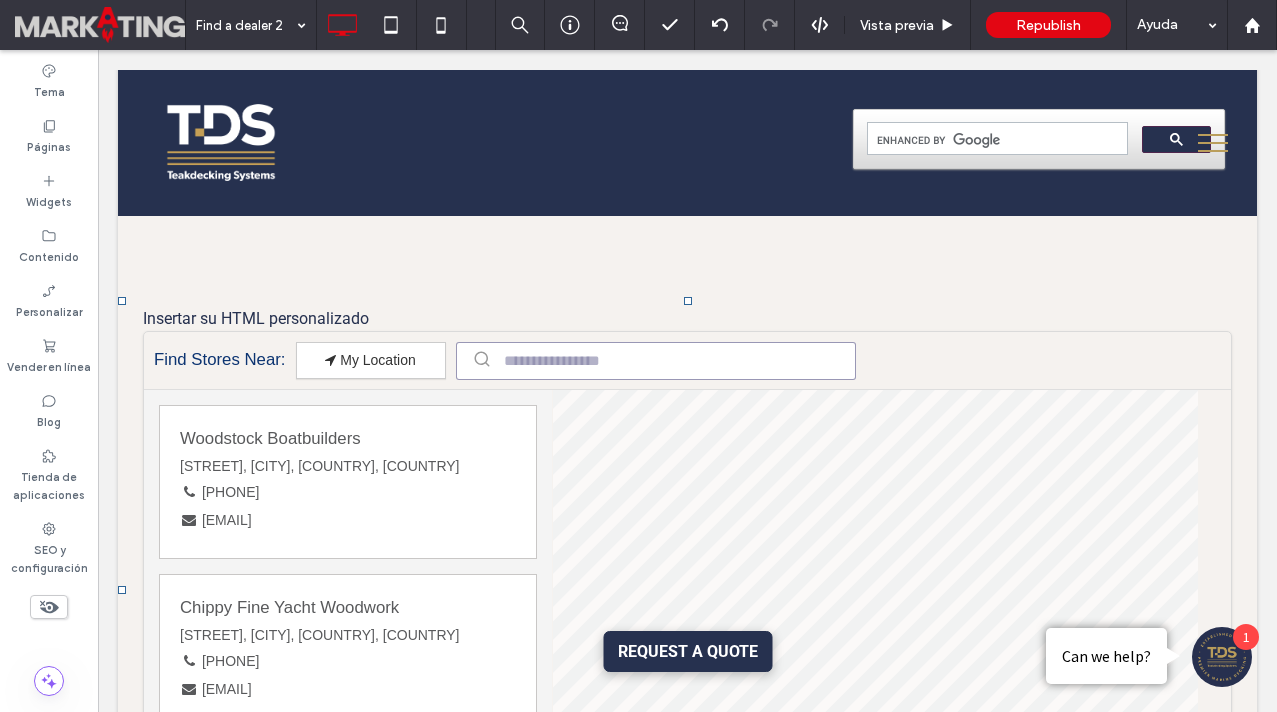 click on "Insertar su HTML personalizado  Find Stores Near:     My Location
Category:  Filter:   List View  Map View  Back to List Woodstock Boatbuilders Dockyard Drive, English Harbour, Antigua, Antigua   00 1 268 725 2345   office@woodstockboats.com  Show on Map Chippy Fine Yacht Woodwork Anchorage Road, St. John, Antigua, Antigua   00 1 268 464 2447   chippyantigua@gmail.com  Show on Map Catamaran Marina Rhodes Lane, Falmouth, Antigua   00 1 268 4601503   catamaranmarina@candw.ag  Show on Map Ultra Yacht Refit PO Box W2060, St. Johns, Antigua, Antigua   00 268 727-3881   michael@ultrarefit.com  Show on Map Island Water World - St. Maarten Marigot, St. Maarten, 97150, St. Maarten   00 590 590 513 206   stmartin@islandwaterworld.com  Show on Map Island Water World Wellsburg St #1, Colebay, St. Maarten, Dutch Caribbean   00 721 544 5310   sales@islandwaterworld.com  Show on Map Budget Marine St. Maarten 25 Waterfront Road, Cole Bay, St. Maarten   00 1 721 544 3134   caroline.hernandez@budgetmarine.com" at bounding box center (687, 590) 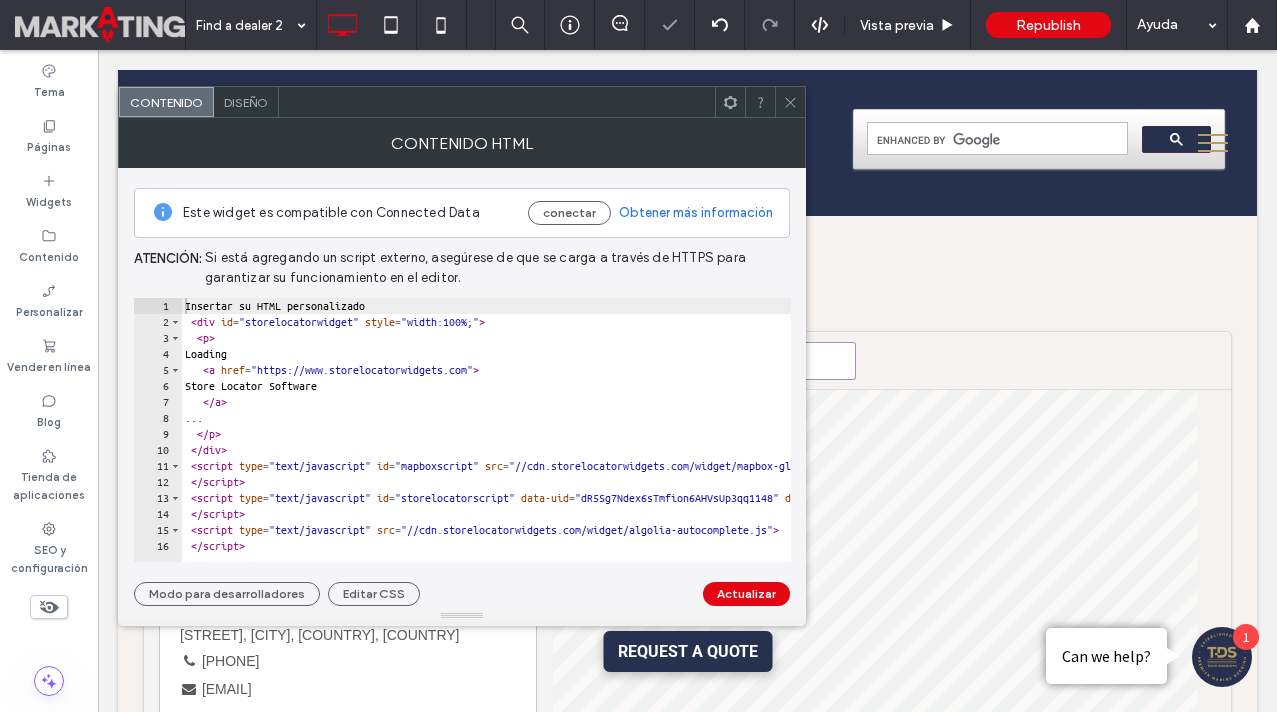 type on "**********" 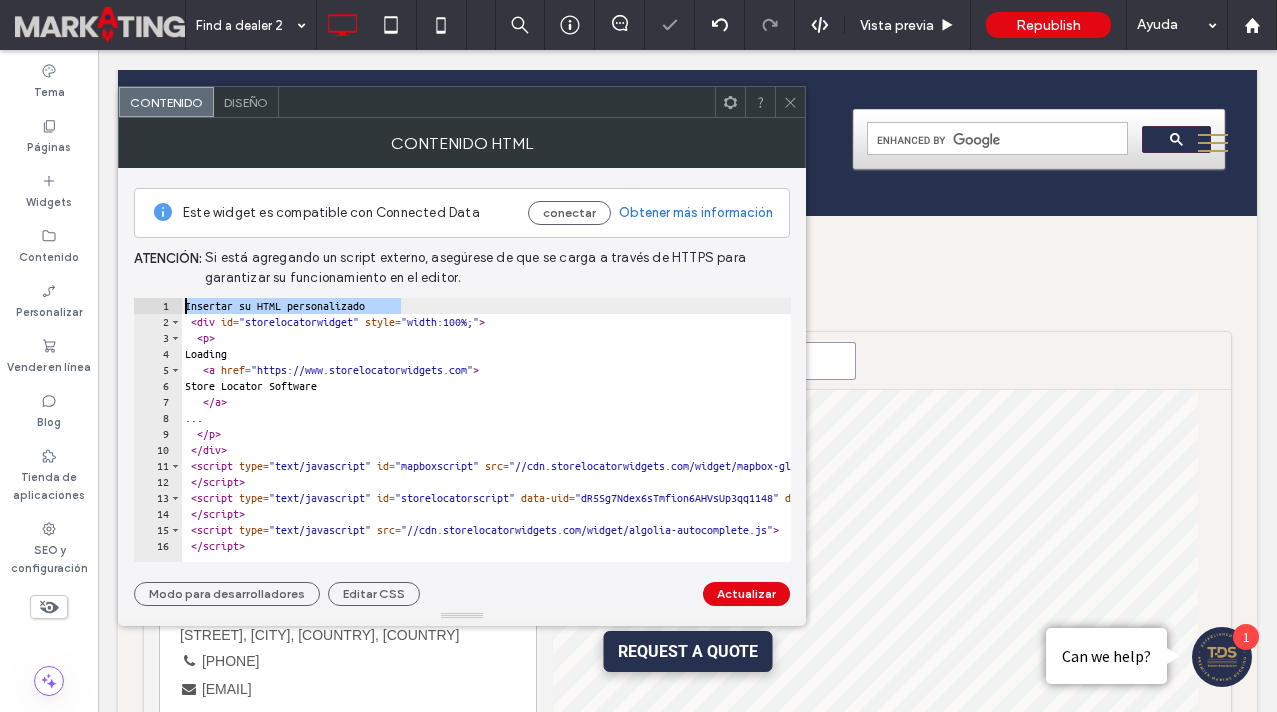 drag, startPoint x: 402, startPoint y: 308, endPoint x: 187, endPoint y: 306, distance: 215.00931 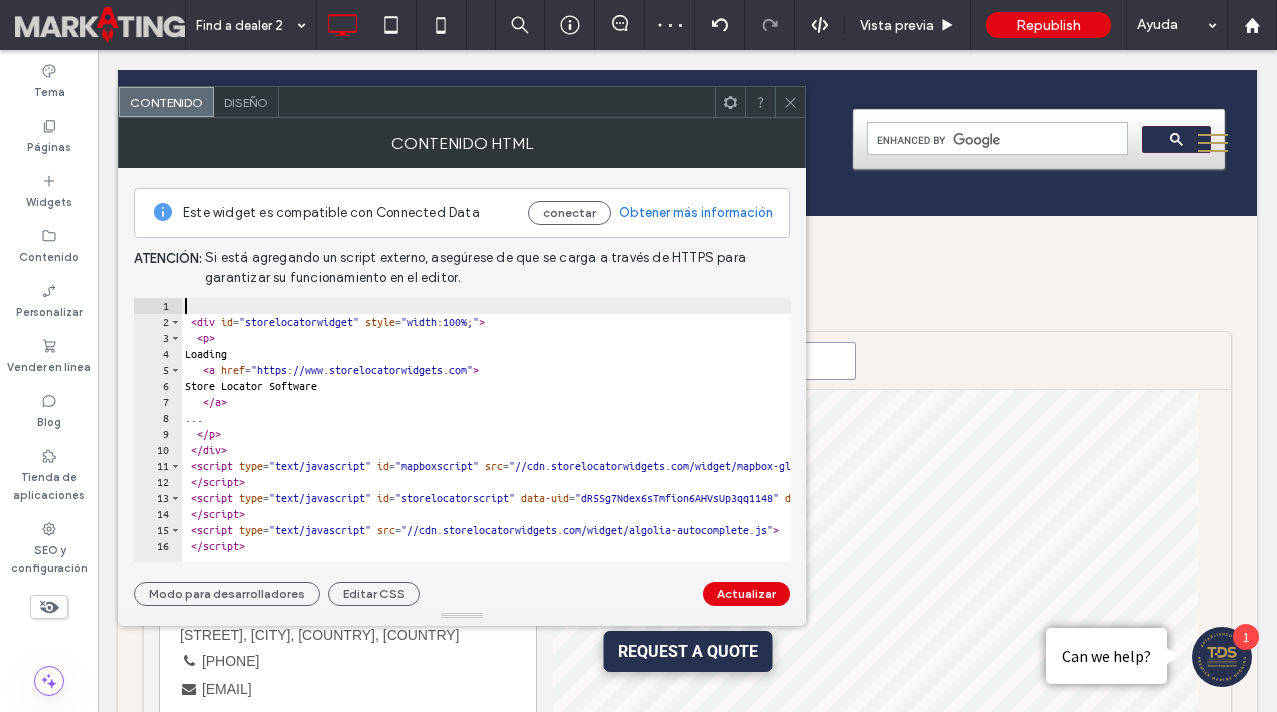 type on "**********" 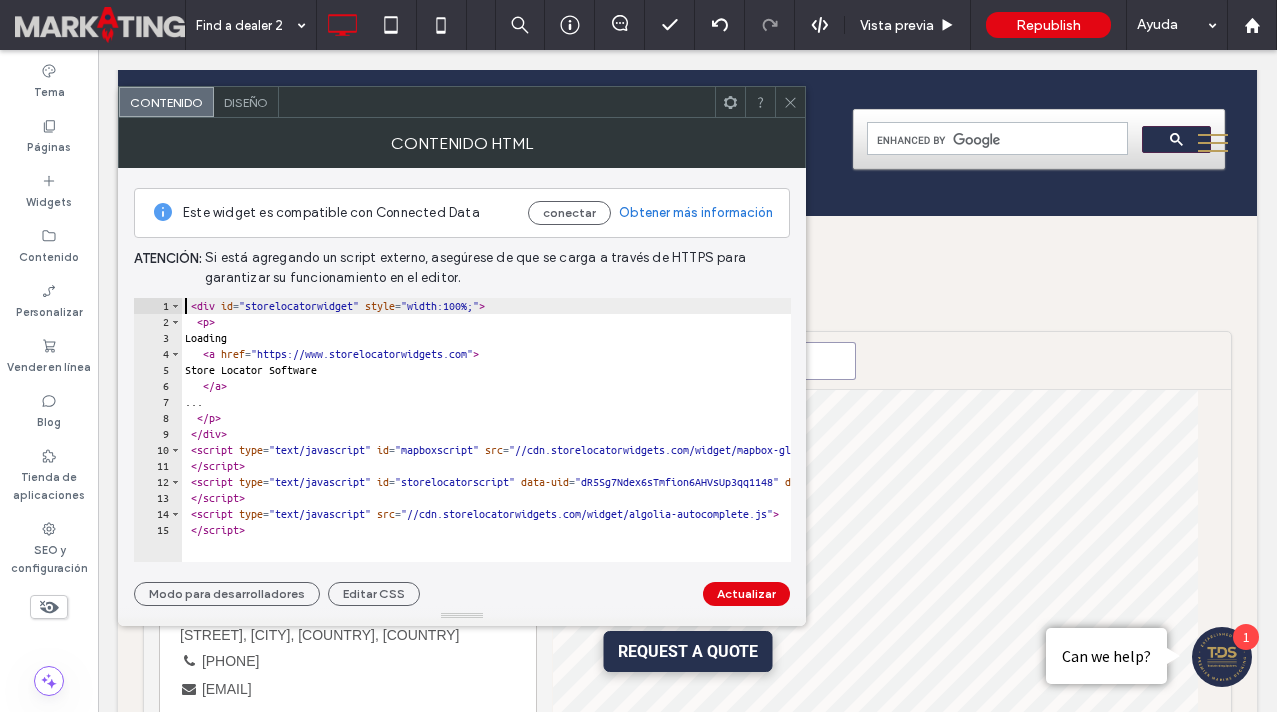 click 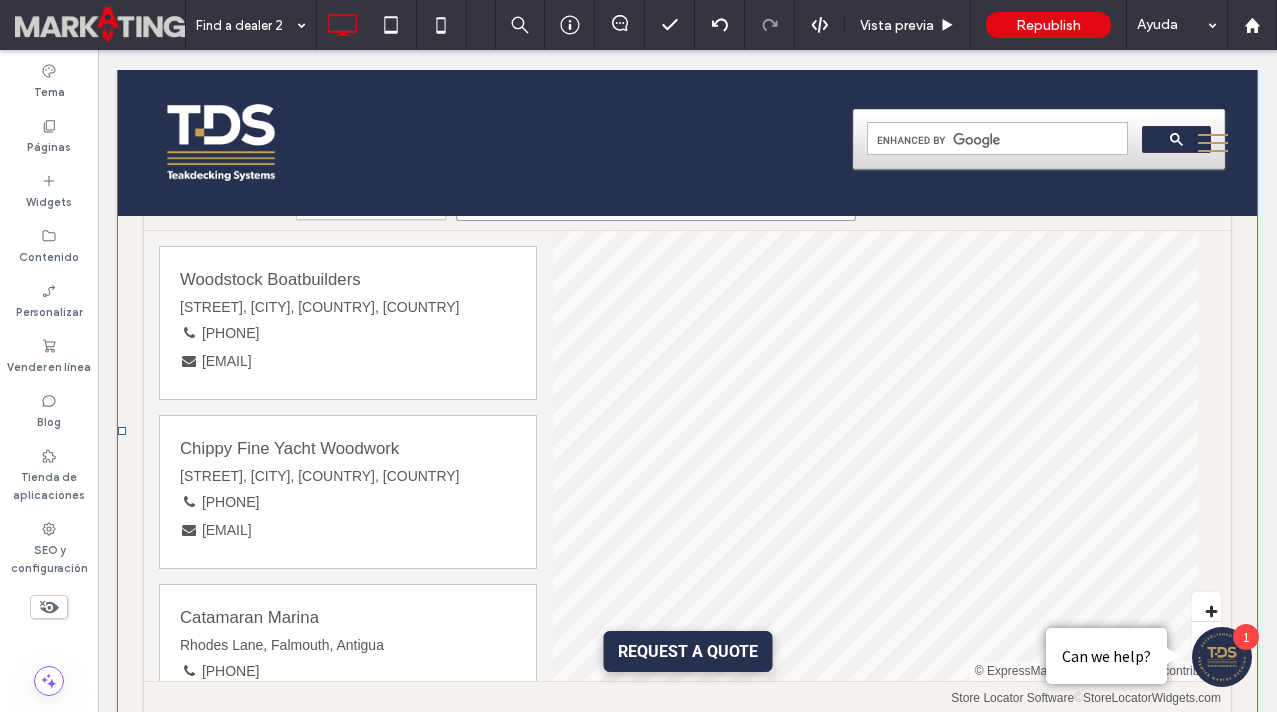 scroll, scrollTop: 389, scrollLeft: 0, axis: vertical 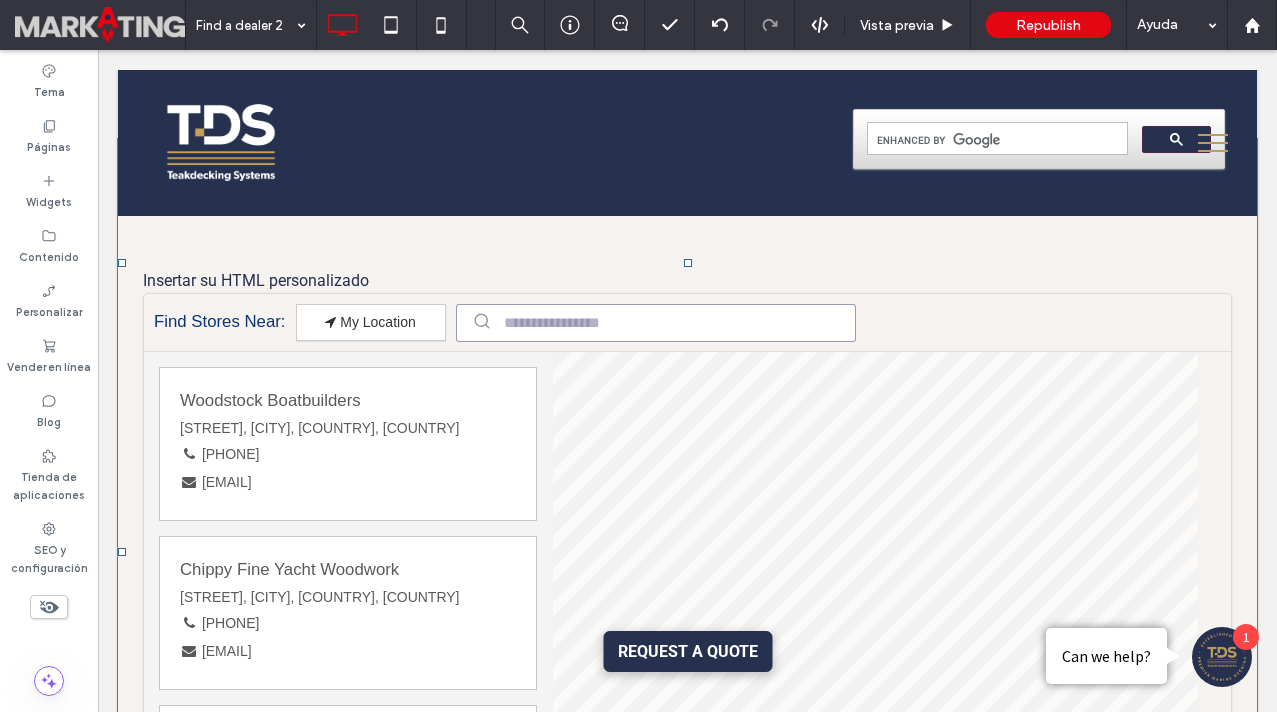 click on "Insertar su HTML personalizado  Find Stores Near:     My Location
Category:  Filter:   List View  Map View  Back to List Woodstock Boatbuilders Dockyard Drive, English Harbour, Antigua, Antigua   00 1 268 725 2345   office@woodstockboats.com  Show on Map Chippy Fine Yacht Woodwork Anchorage Road, St. John, Antigua, Antigua   00 1 268 464 2447   chippyantigua@gmail.com  Show on Map Catamaran Marina Rhodes Lane, Falmouth, Antigua   00 1 268 4601503   catamaranmarina@candw.ag  Show on Map Ultra Yacht Refit PO Box W2060, St. Johns, Antigua, Antigua   00 268 727-3881   michael@ultrarefit.com  Show on Map Island Water World - St. Maarten Marigot, St. Maarten, 97150, St. Maarten   00 590 590 513 206   stmartin@islandwaterworld.com  Show on Map Island Water World Wellsburg St #1, Colebay, St. Maarten, Dutch Caribbean   00 721 544 5310   sales@islandwaterworld.com  Show on Map Budget Marine St. Maarten 25 Waterfront Road, Cole Bay, St. Maarten   00 1 721 544 3134   caroline.hernandez@budgetmarine.com" at bounding box center [687, 552] 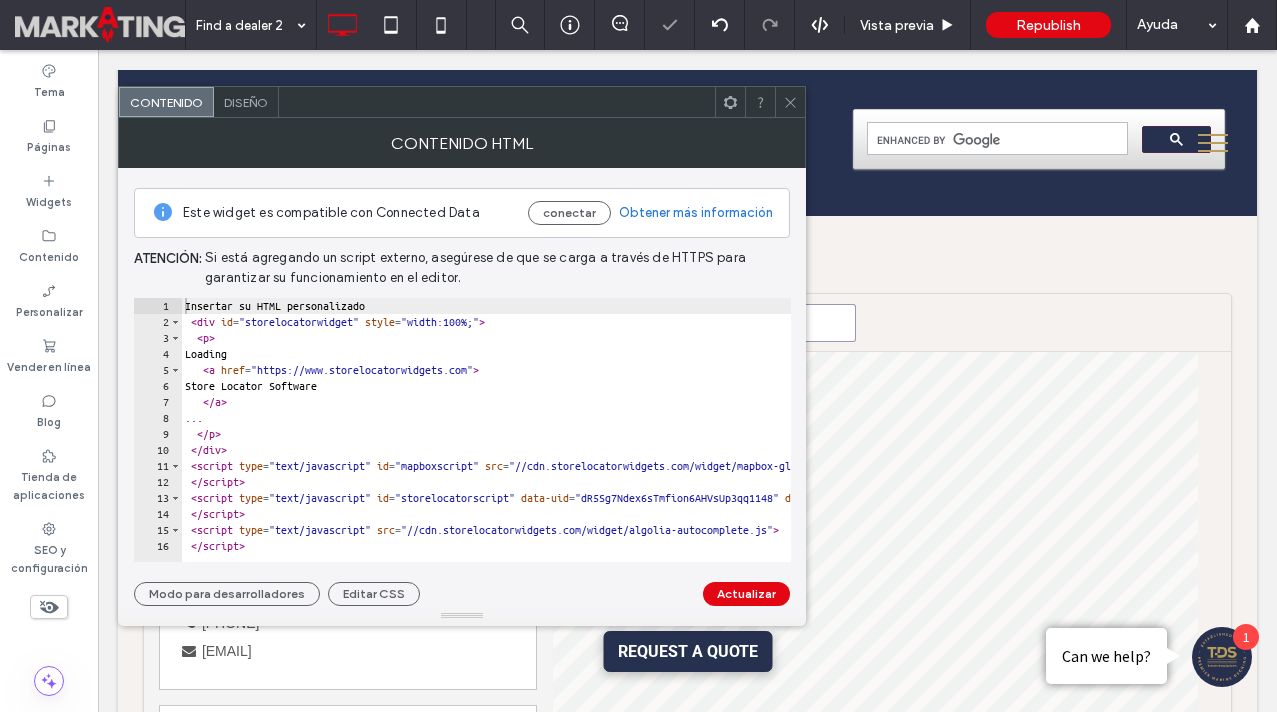 type on "**********" 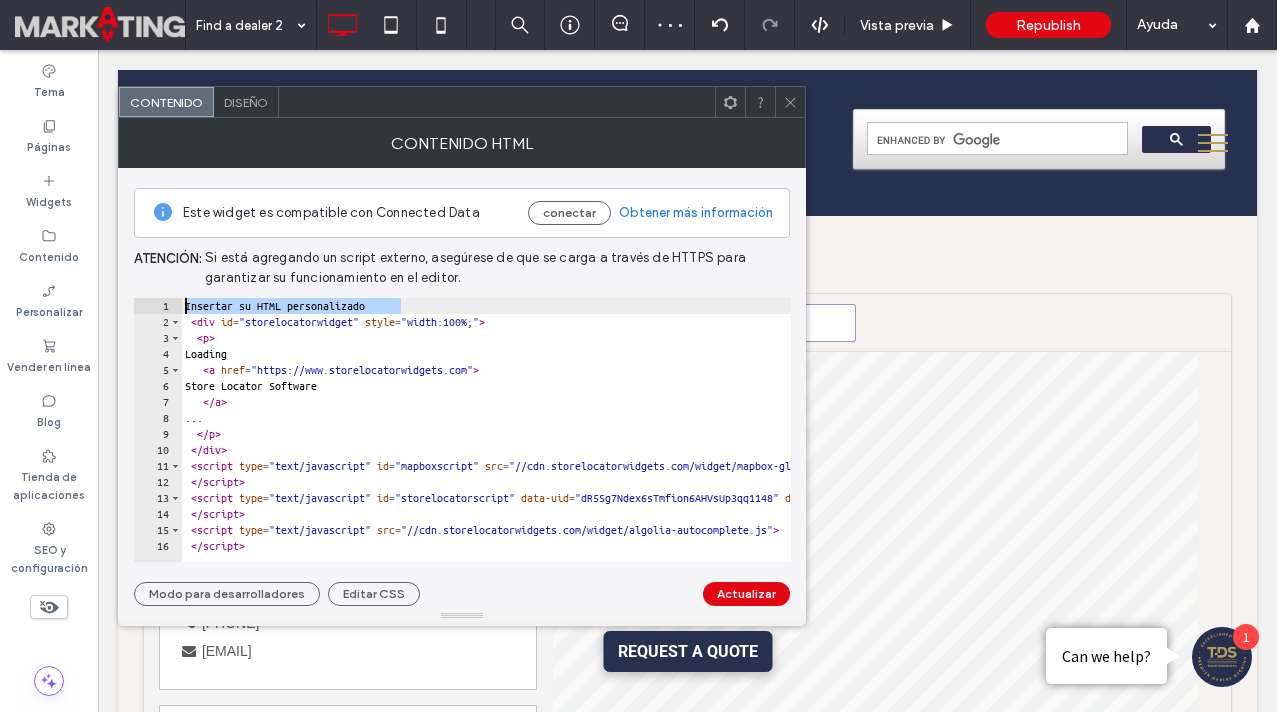 drag, startPoint x: 408, startPoint y: 303, endPoint x: 152, endPoint y: 304, distance: 256.00195 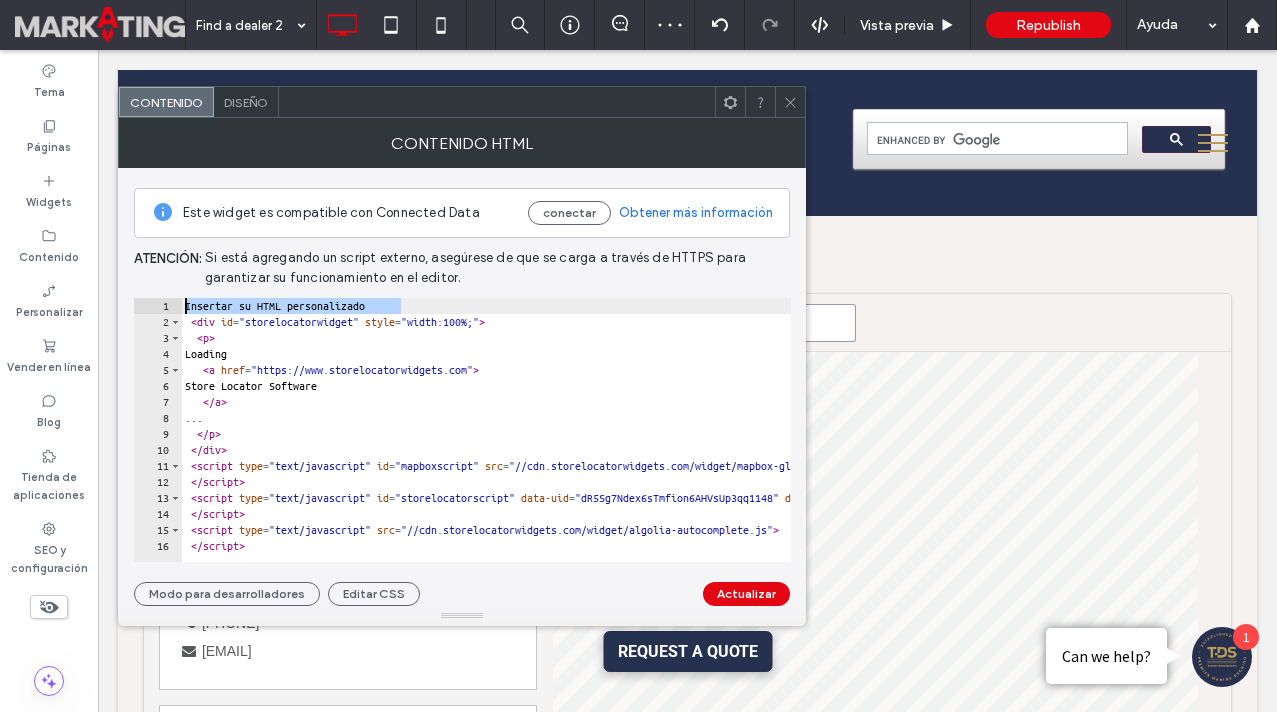 click on "**********" at bounding box center [462, 430] 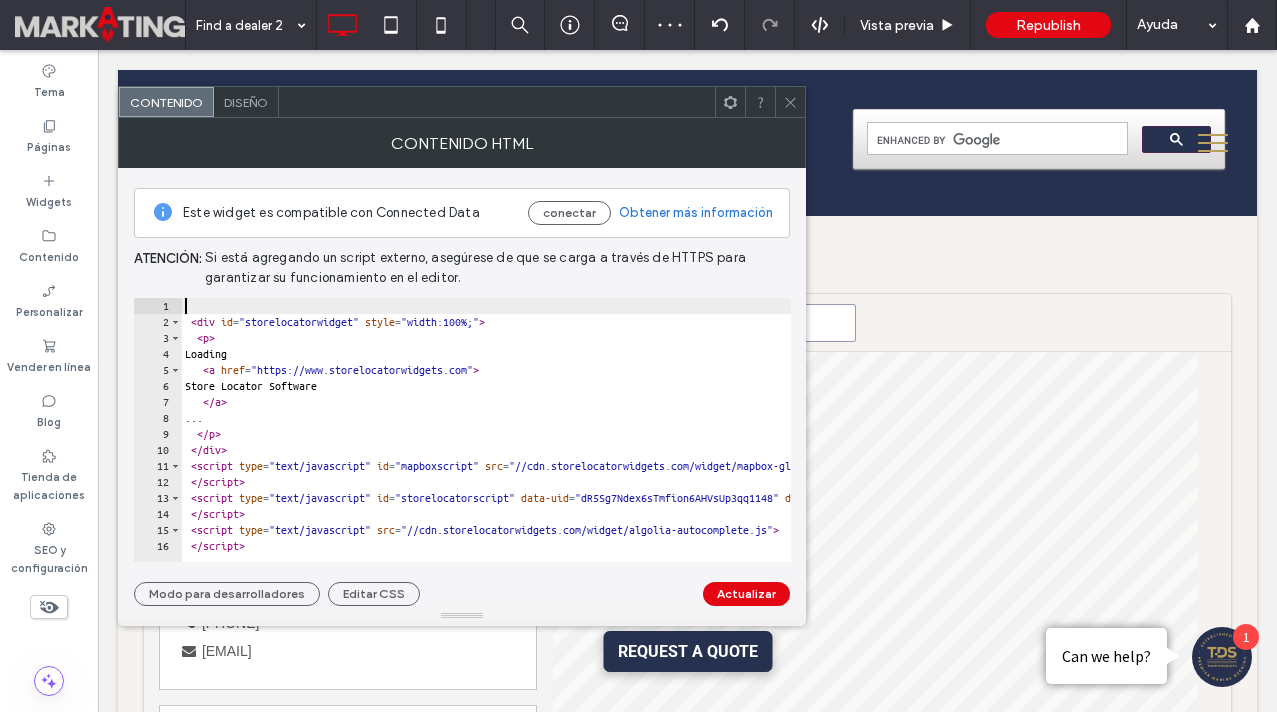 type on "**********" 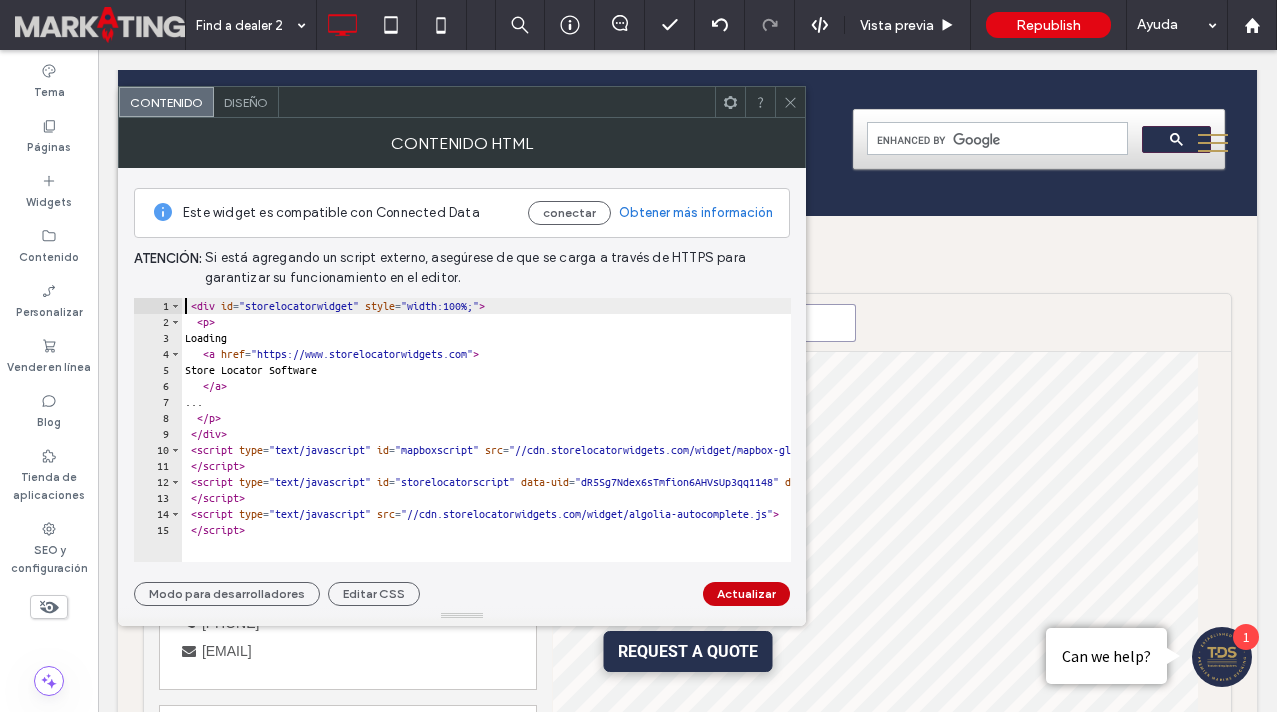 click on "Actualizar" at bounding box center [746, 594] 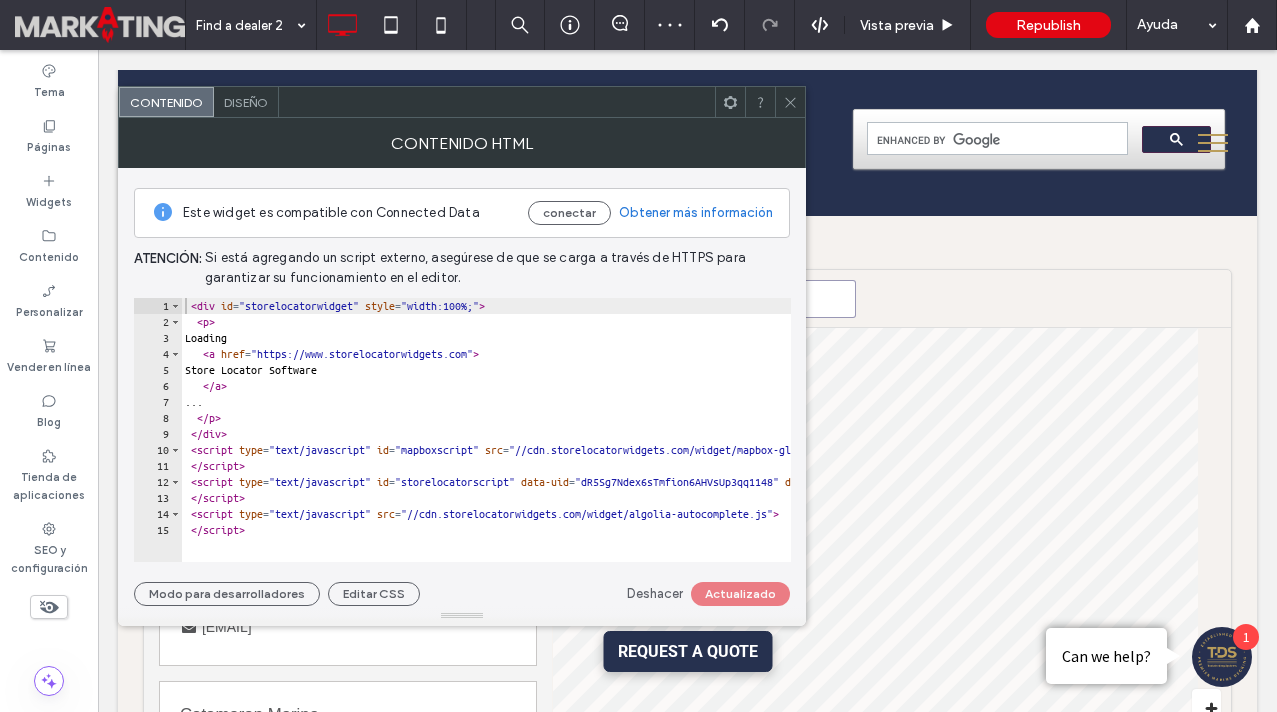 click 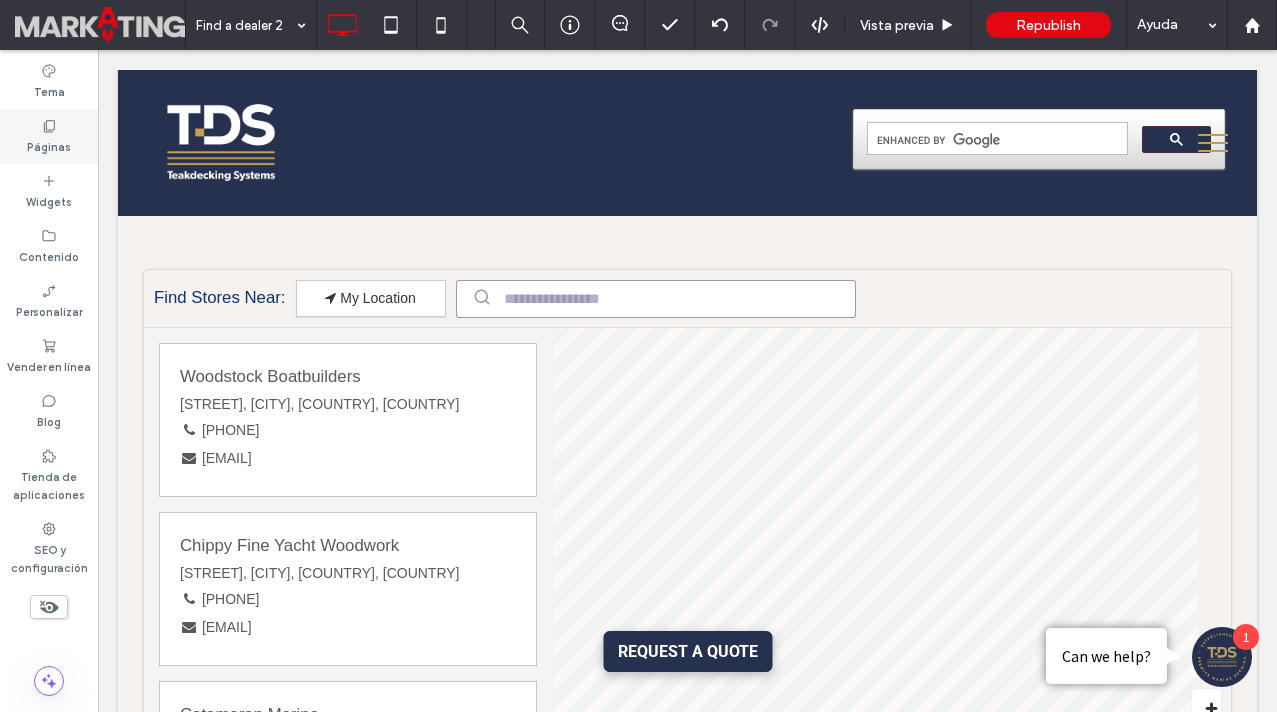 click on "Páginas" at bounding box center [49, 145] 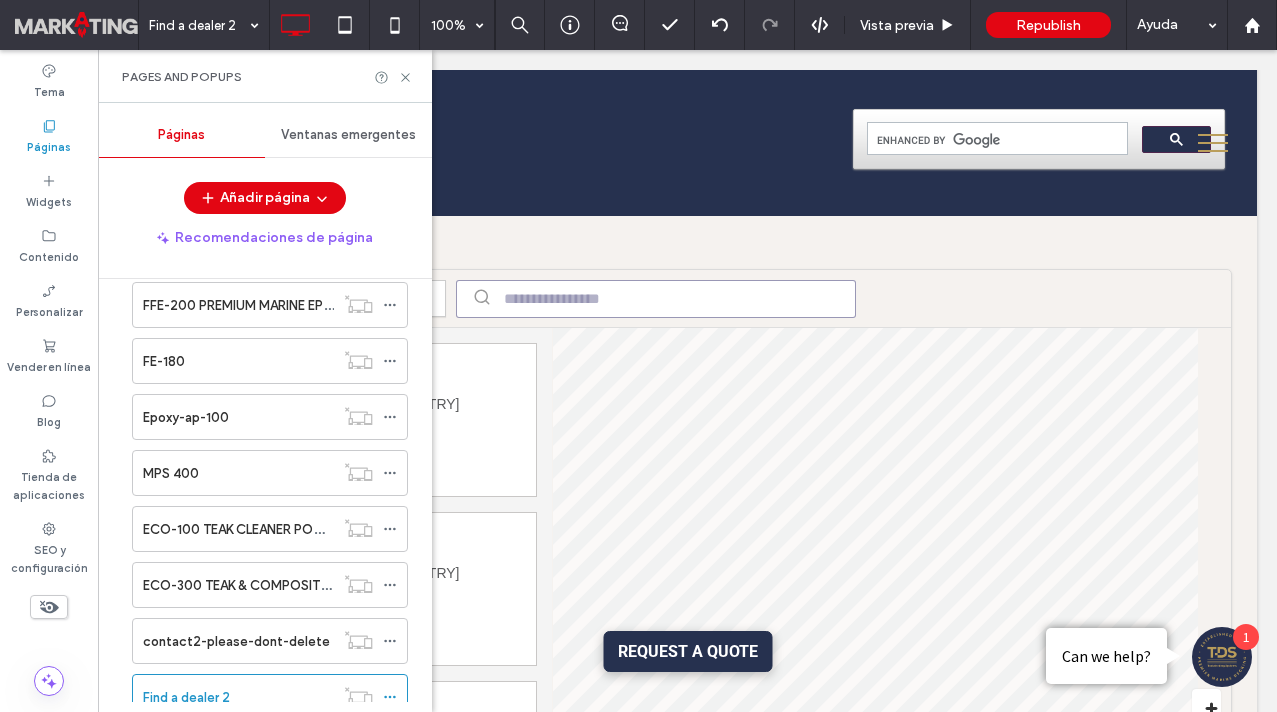 scroll, scrollTop: 1387, scrollLeft: 0, axis: vertical 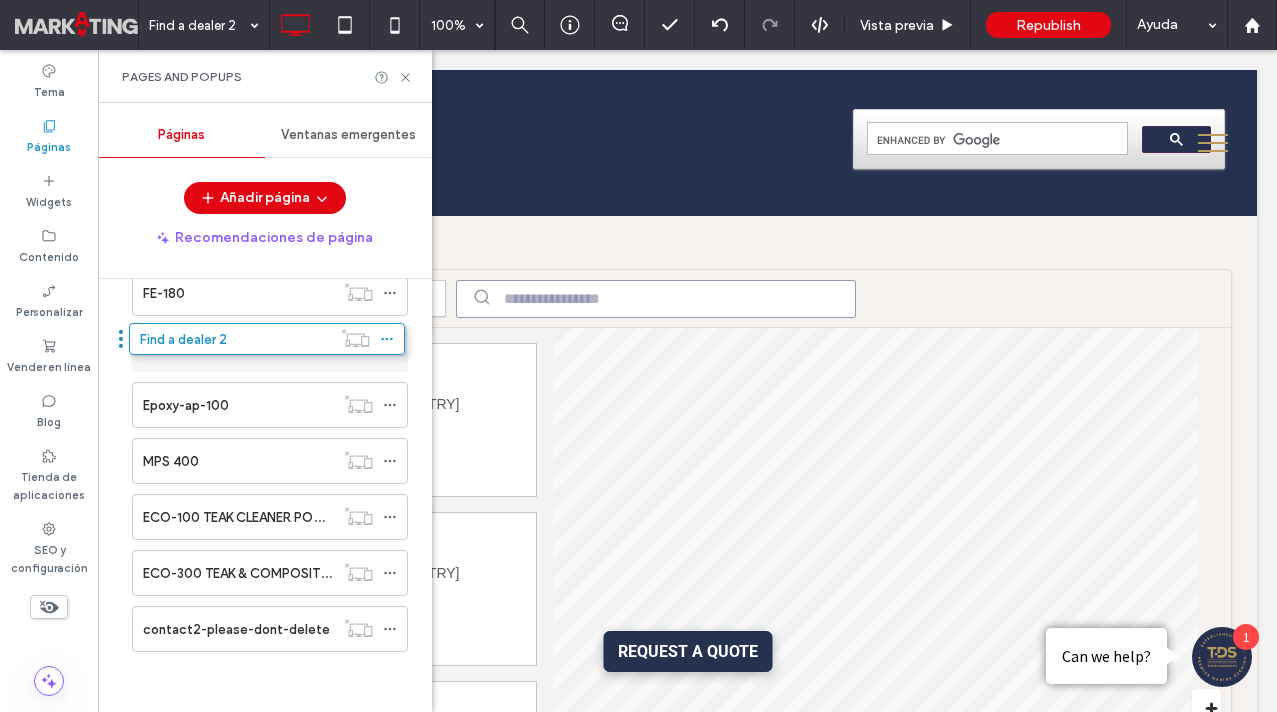 drag, startPoint x: 125, startPoint y: 629, endPoint x: 121, endPoint y: 352, distance: 277.02887 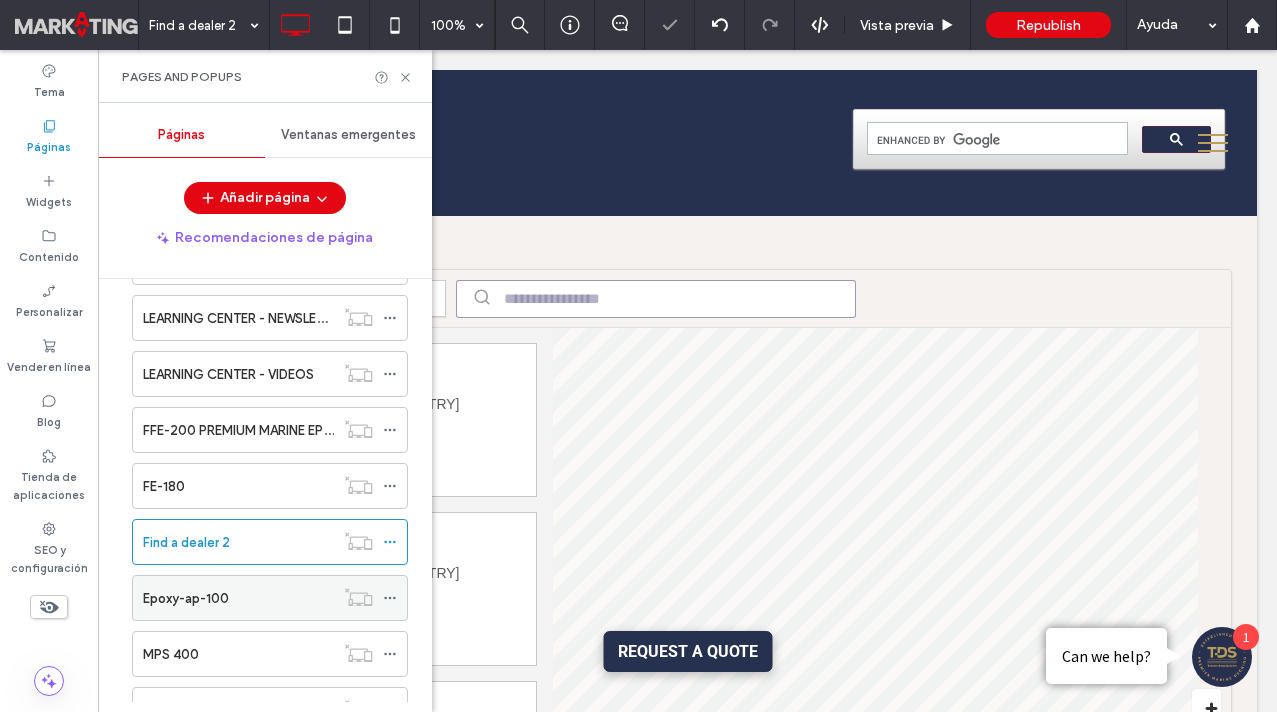 scroll, scrollTop: 1195, scrollLeft: 0, axis: vertical 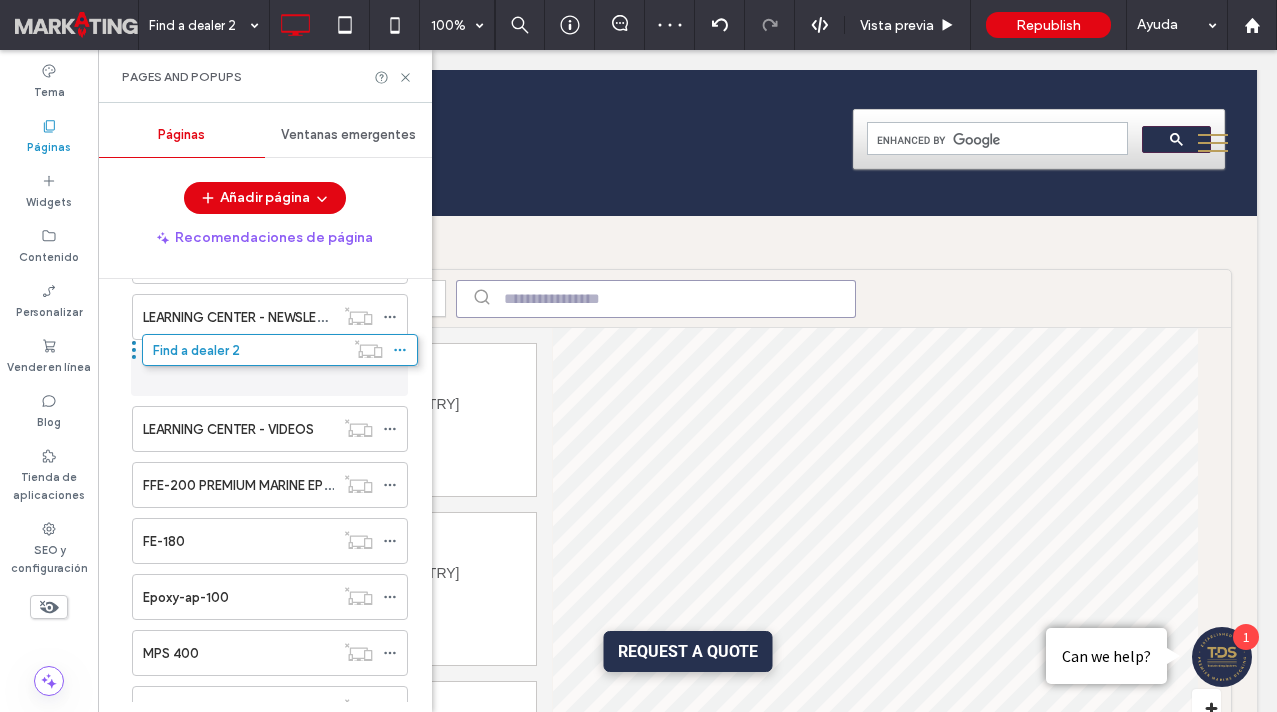 drag, startPoint x: 122, startPoint y: 539, endPoint x: 133, endPoint y: 355, distance: 184.3285 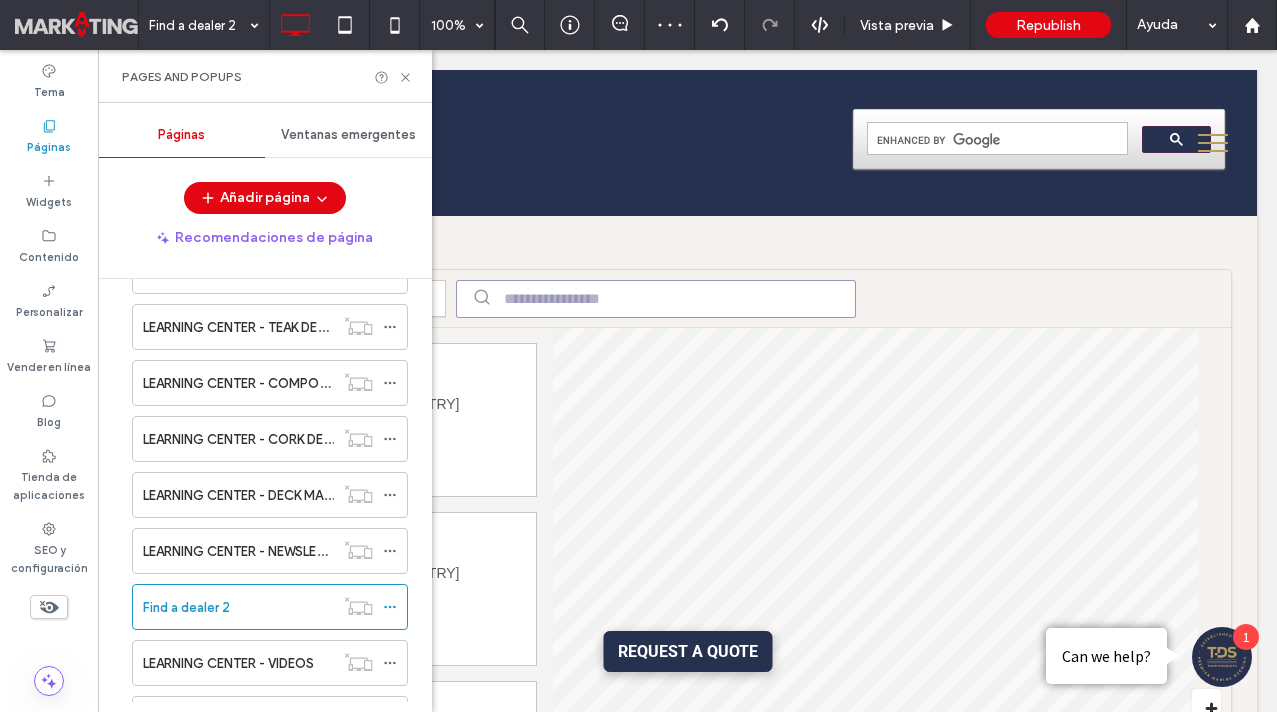 scroll, scrollTop: 960, scrollLeft: 0, axis: vertical 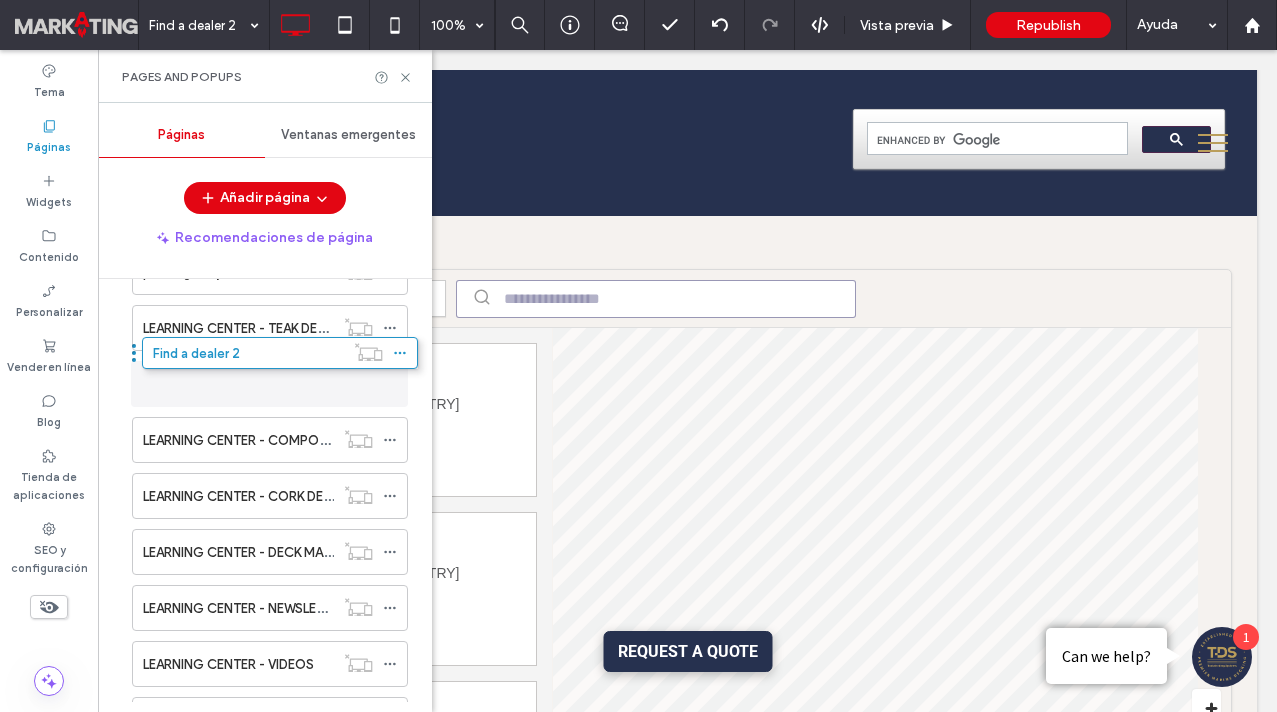 drag, startPoint x: 123, startPoint y: 602, endPoint x: 133, endPoint y: 356, distance: 246.20317 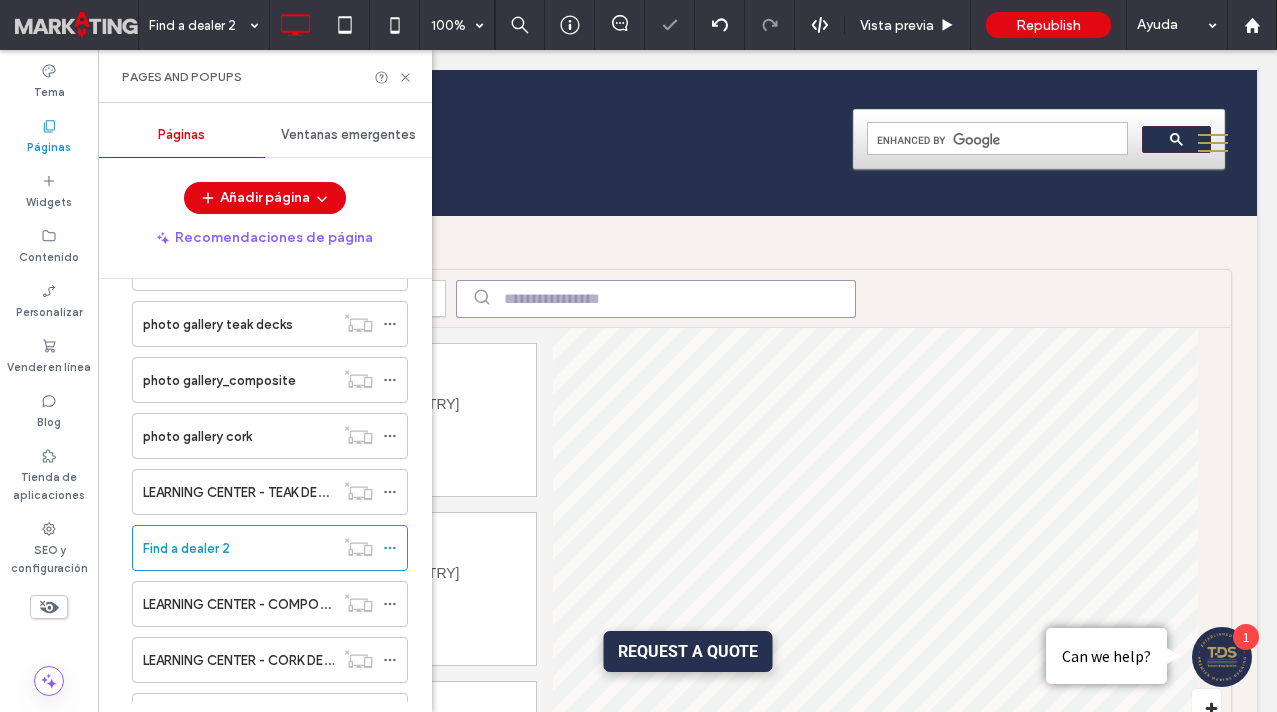 scroll, scrollTop: 774, scrollLeft: 0, axis: vertical 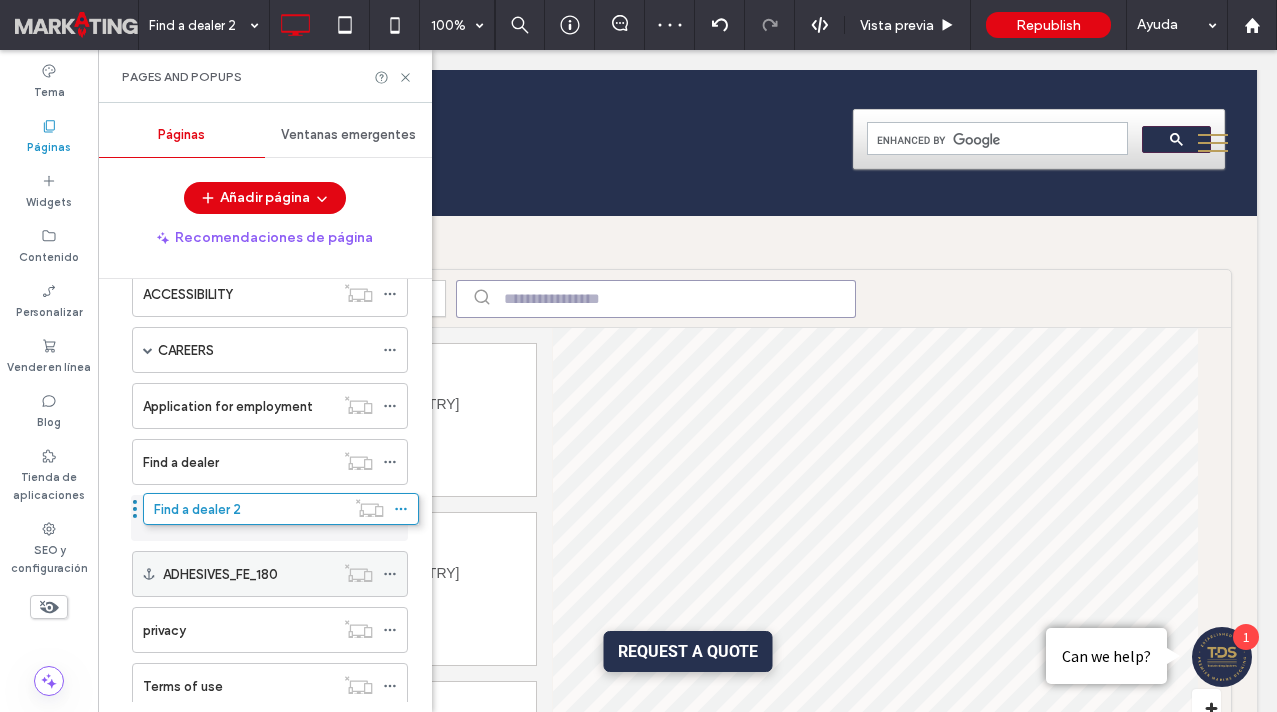drag, startPoint x: 126, startPoint y: 567, endPoint x: 134, endPoint y: 511, distance: 56.568542 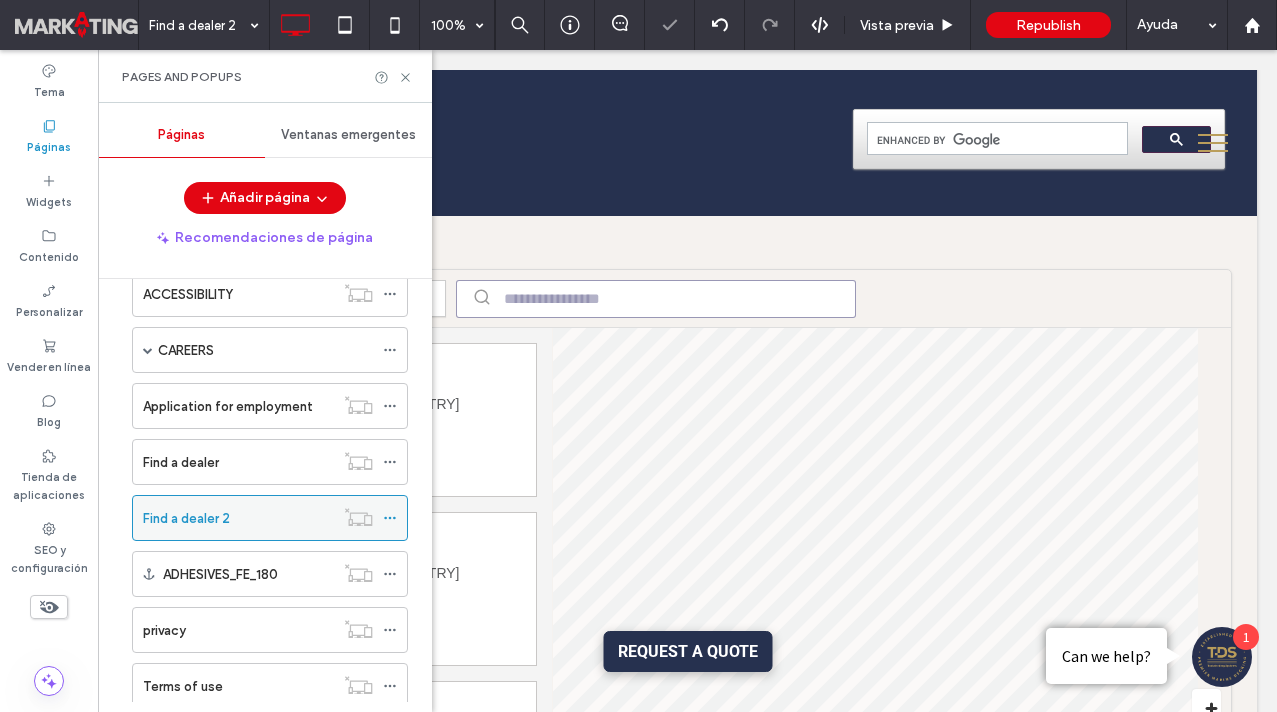 click 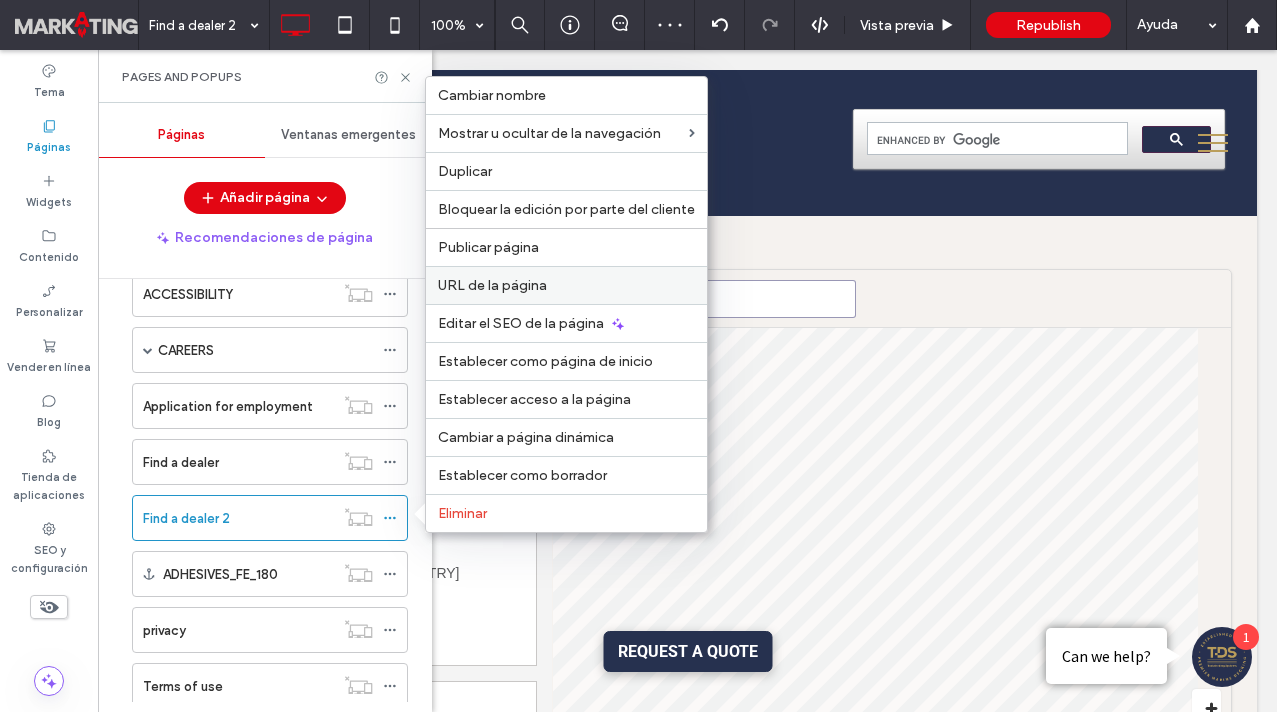 click on "URL de la página" at bounding box center [492, 285] 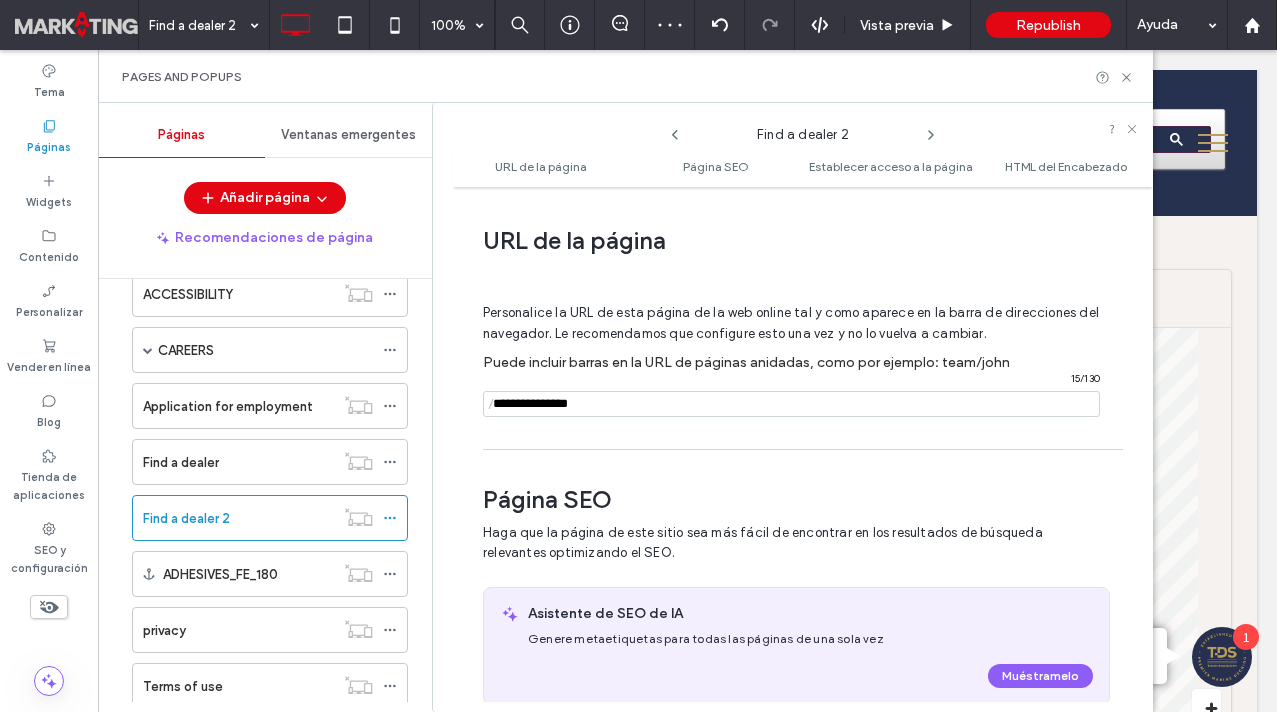 scroll, scrollTop: 10, scrollLeft: 0, axis: vertical 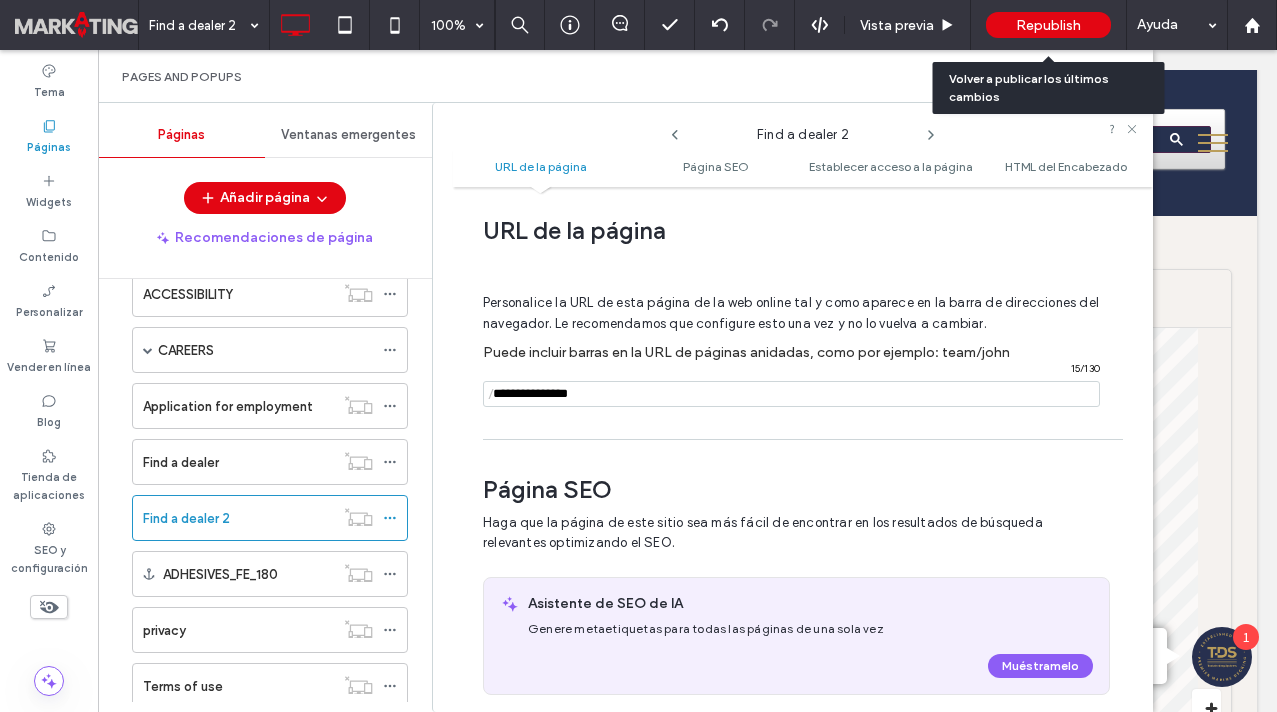 click on "Republish" at bounding box center (1048, 25) 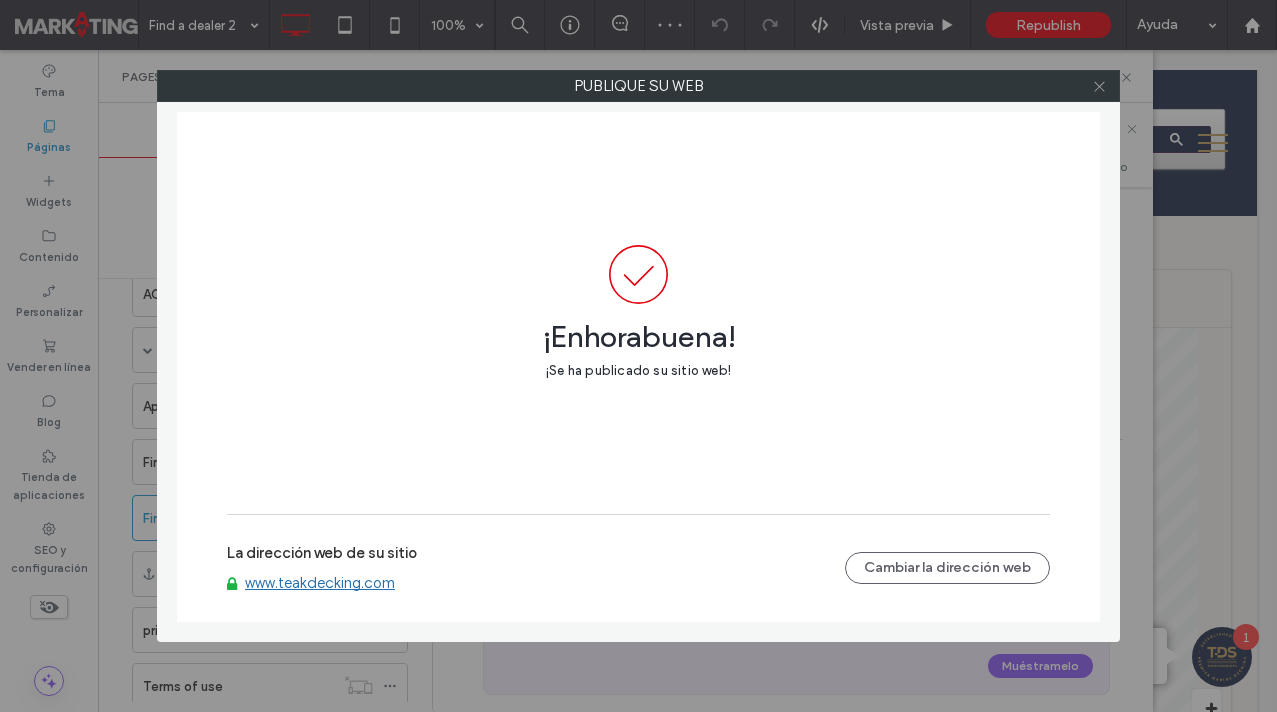 click 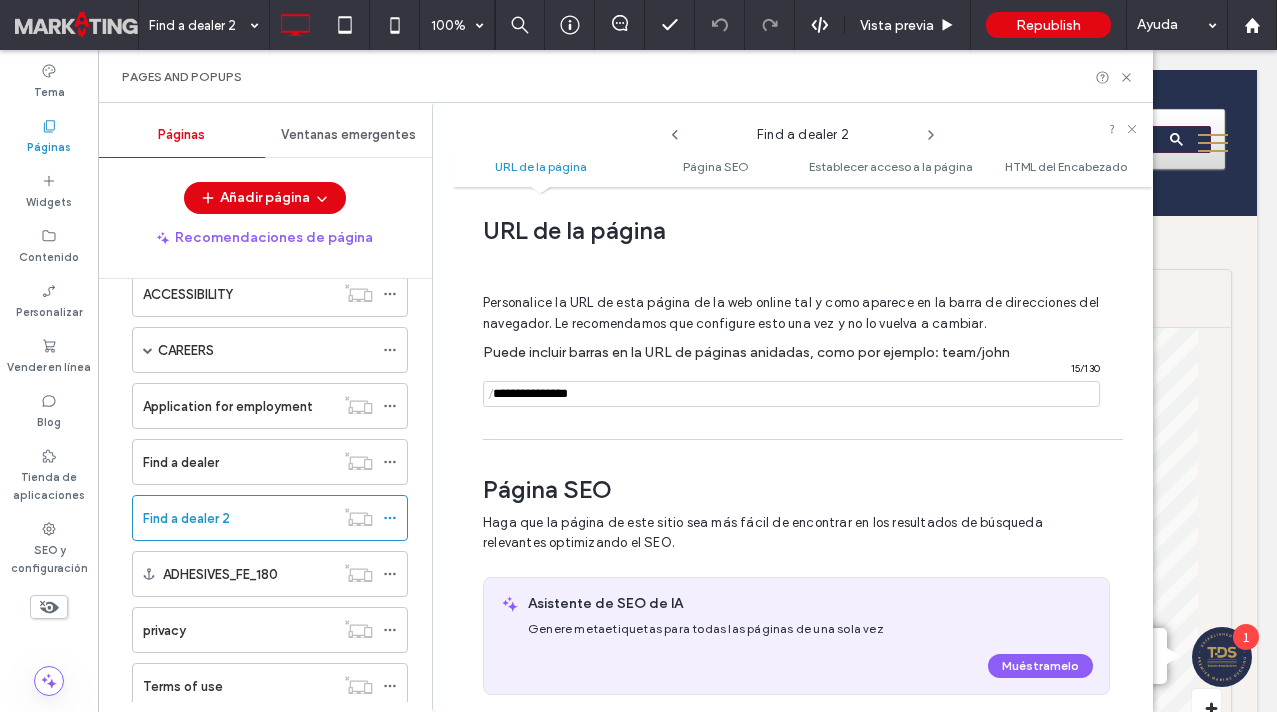 click at bounding box center (791, 394) 